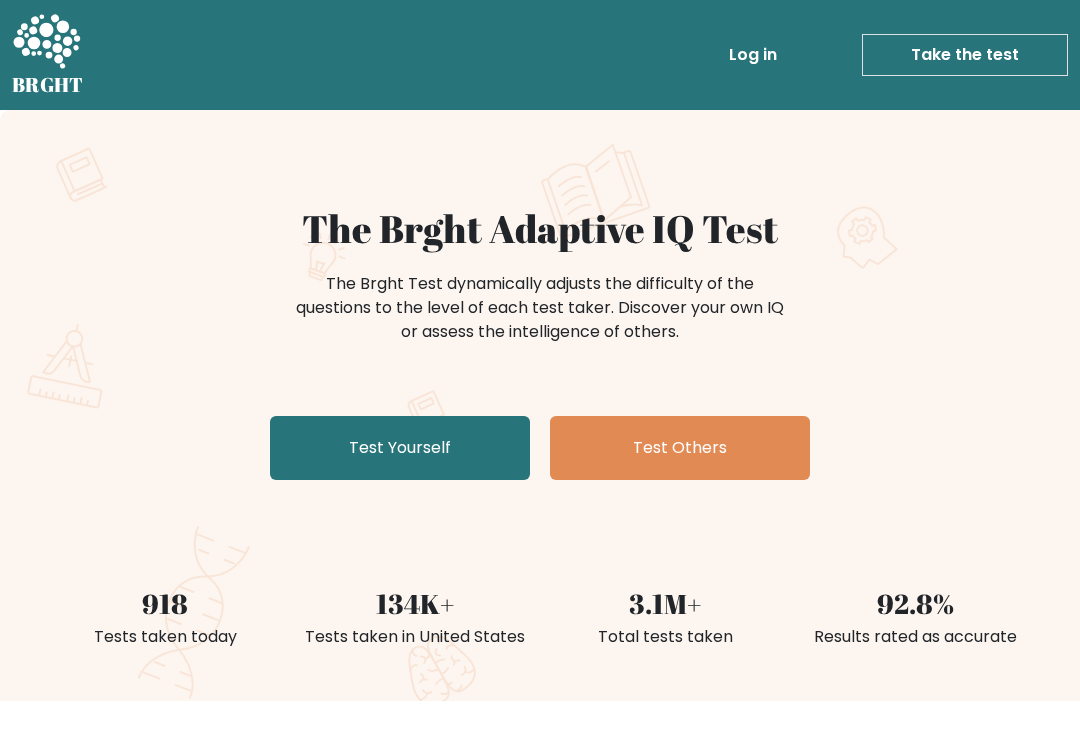 scroll, scrollTop: 0, scrollLeft: 0, axis: both 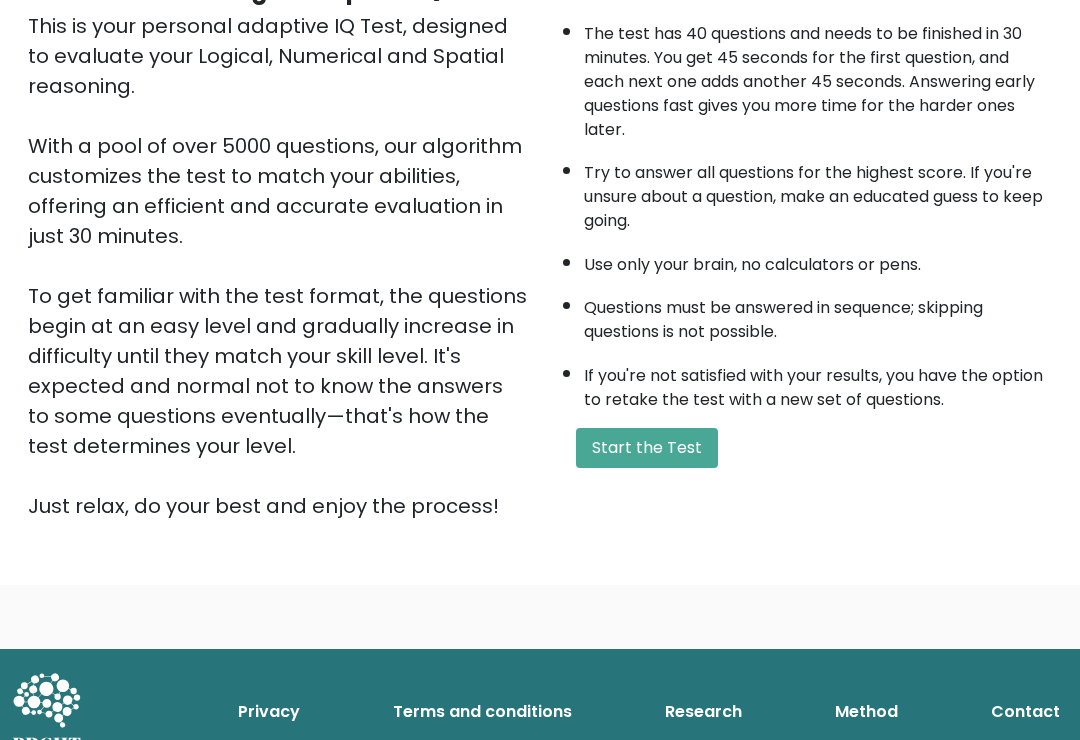 click on "Start the Test" at bounding box center [647, 448] 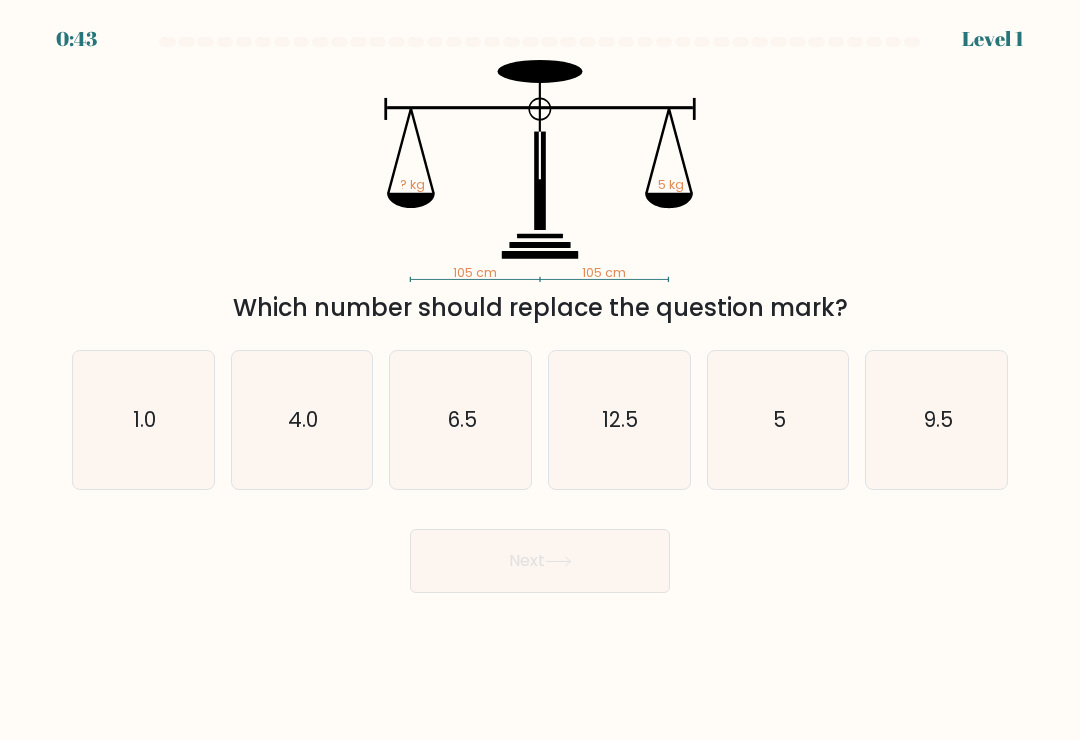 scroll, scrollTop: 0, scrollLeft: 0, axis: both 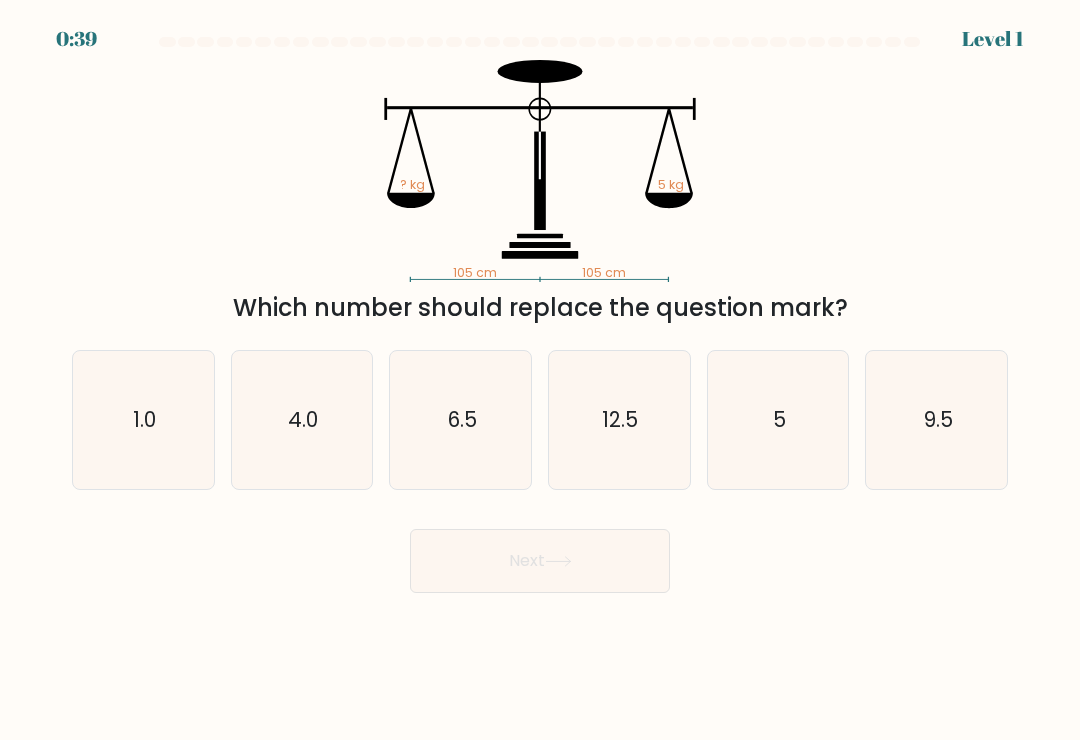 click on "5" 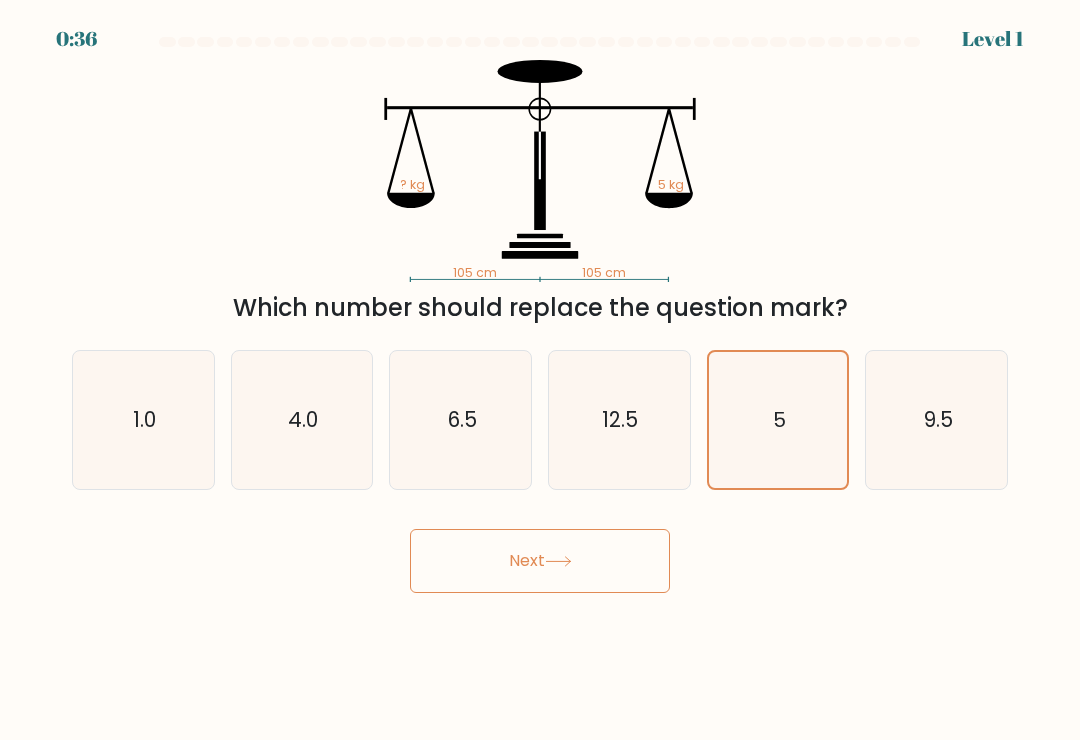 click on "Next" at bounding box center (540, 561) 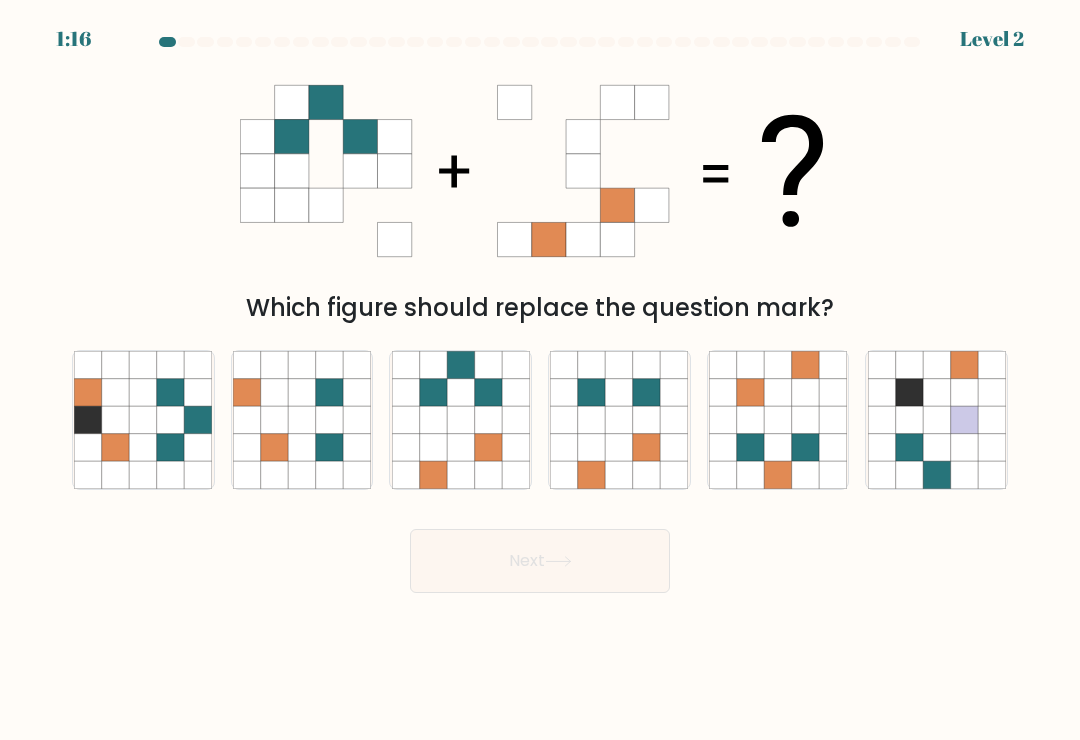click 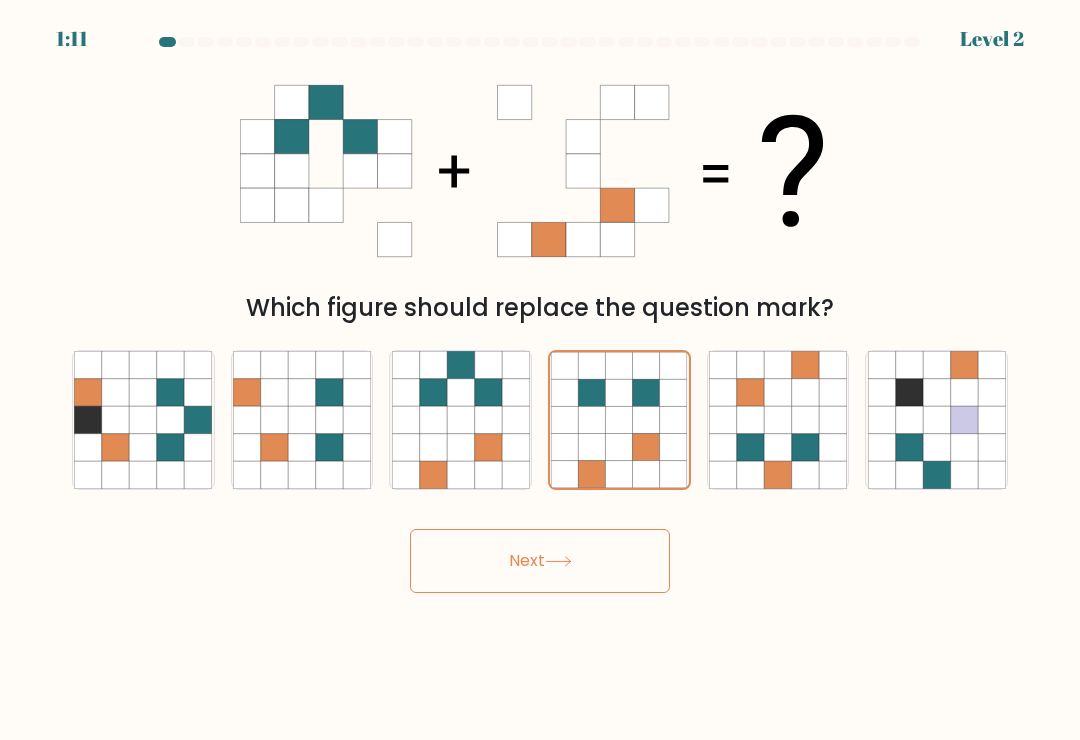 click on "Next" at bounding box center [540, 561] 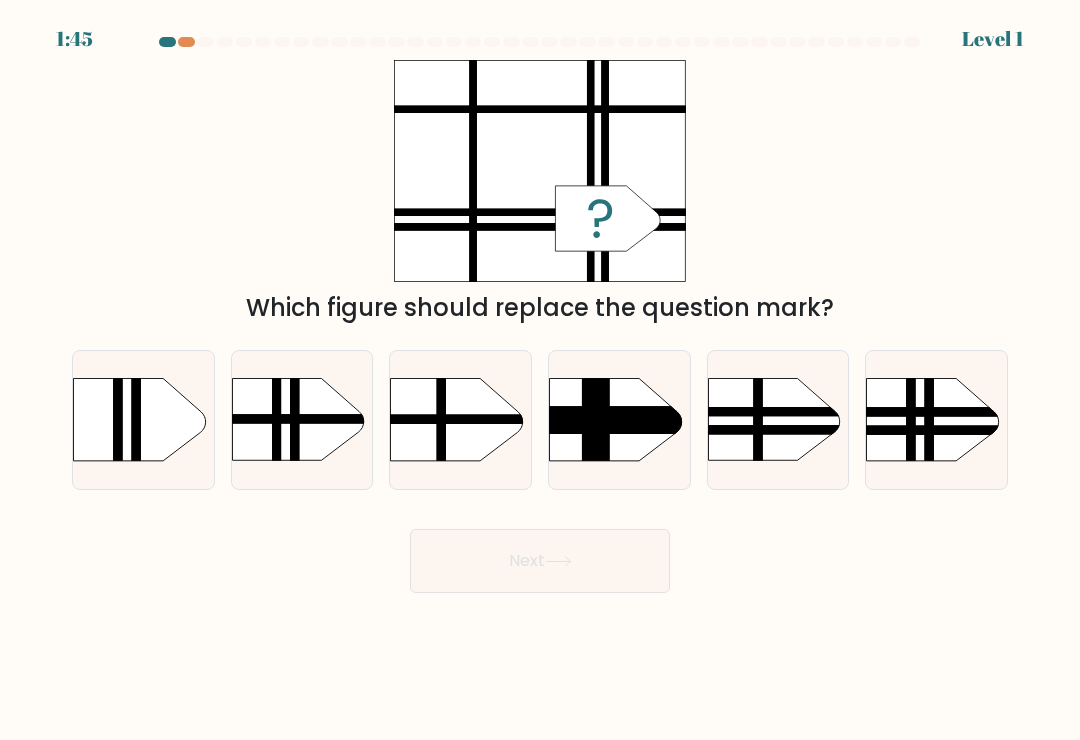 click 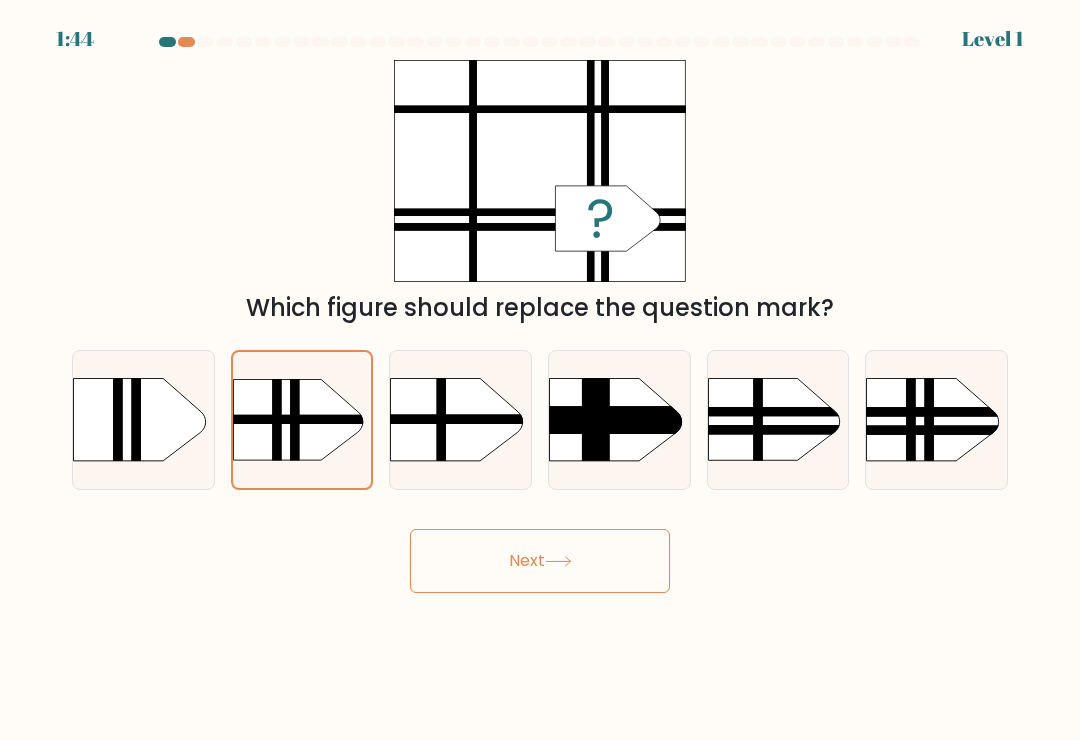 click on "Next" at bounding box center [540, 561] 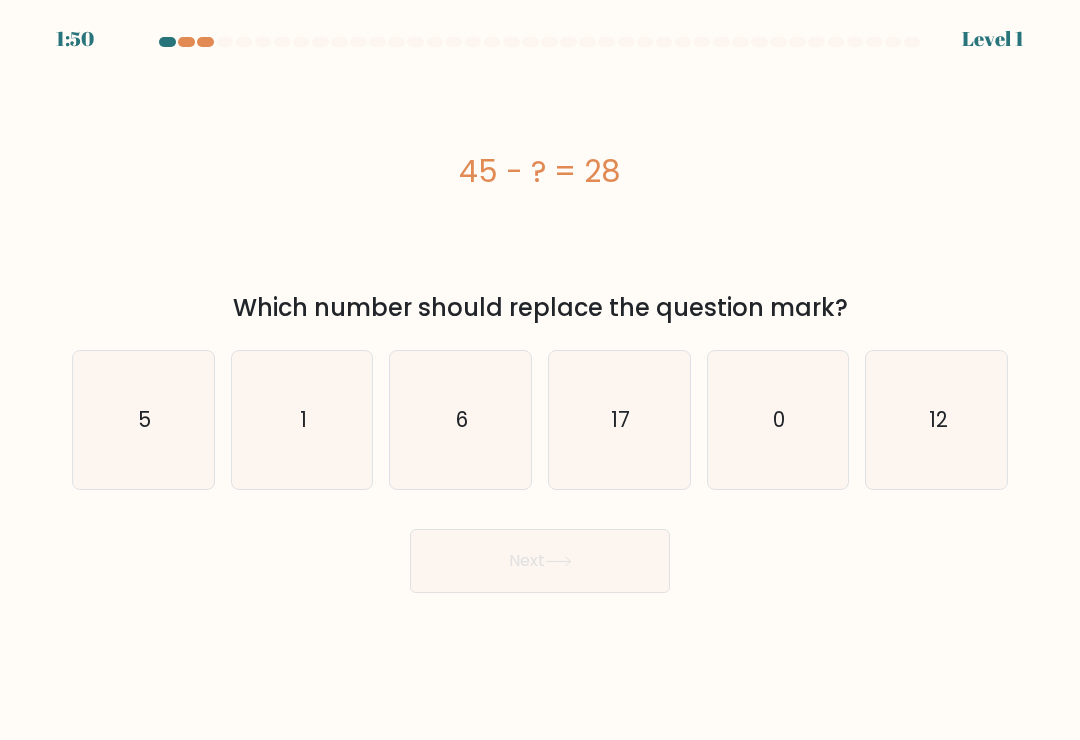 click on "17" 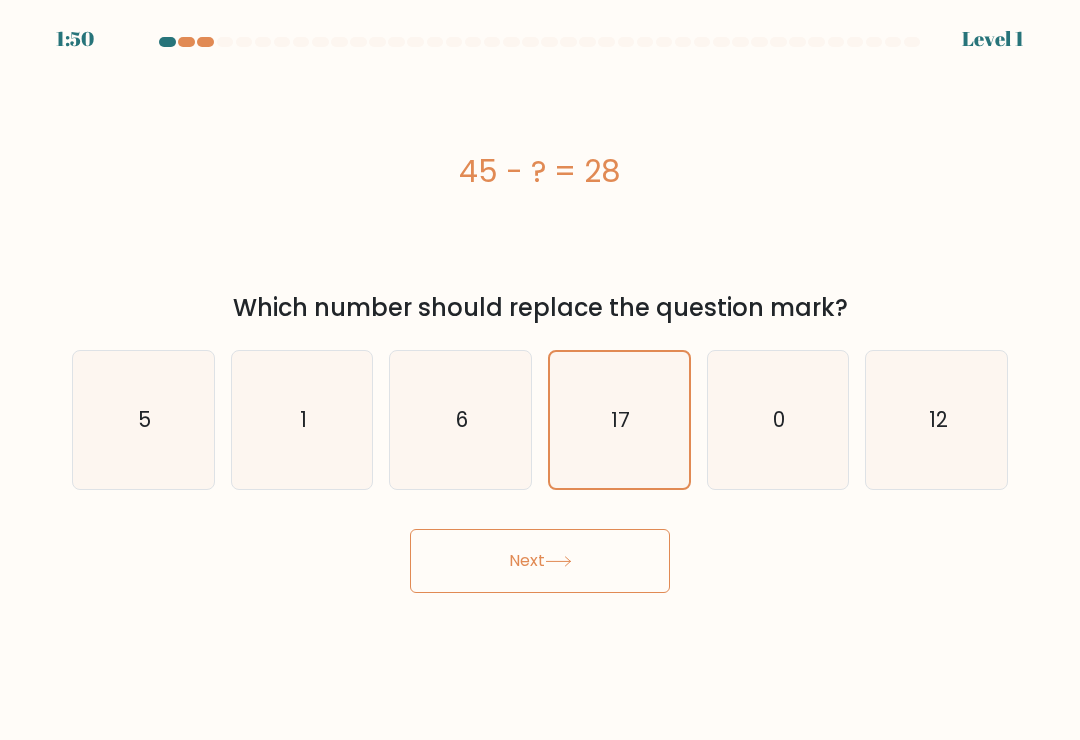 click on "Next" at bounding box center (540, 561) 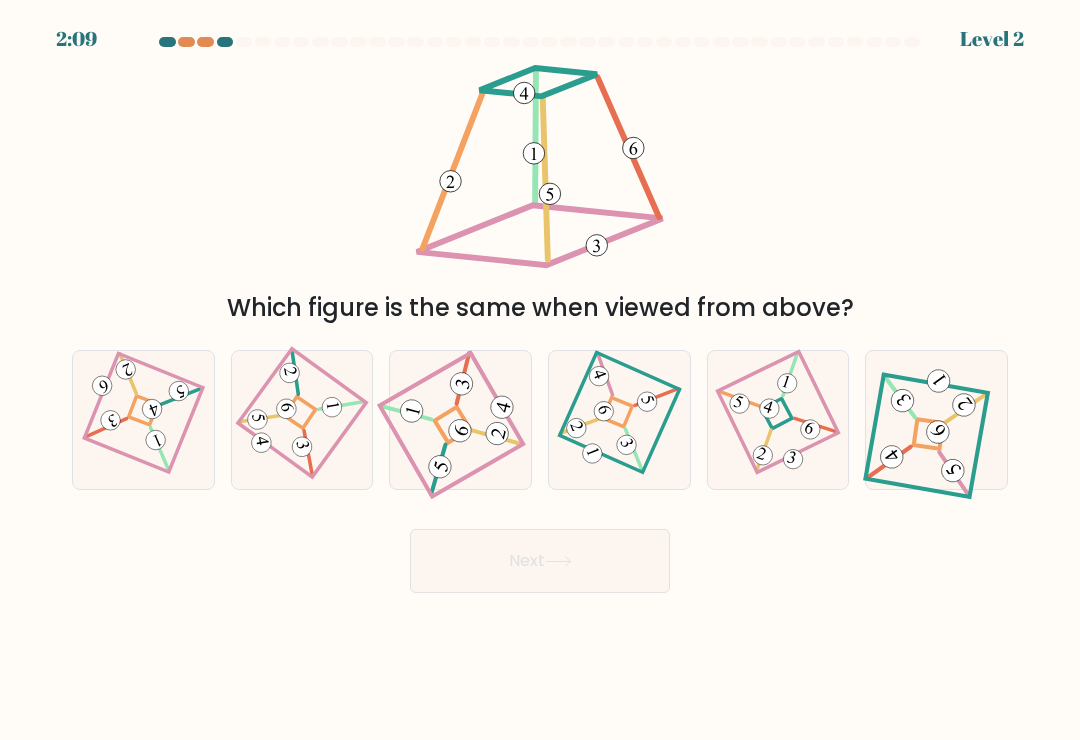click 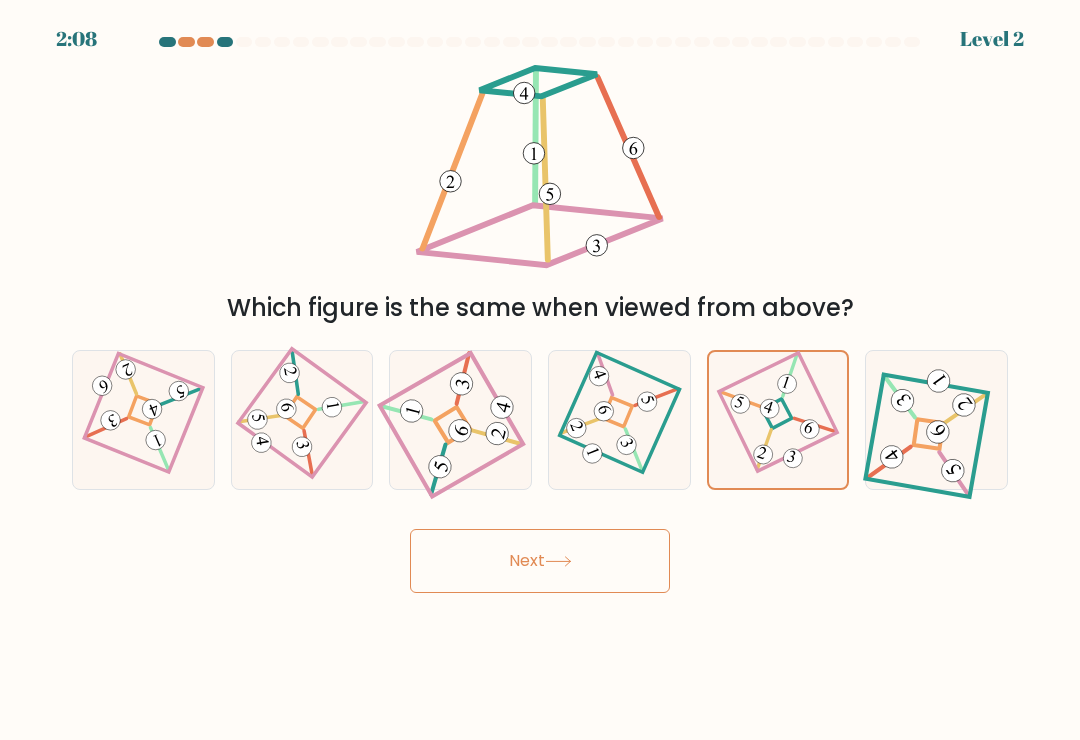 click on "Next" at bounding box center [540, 561] 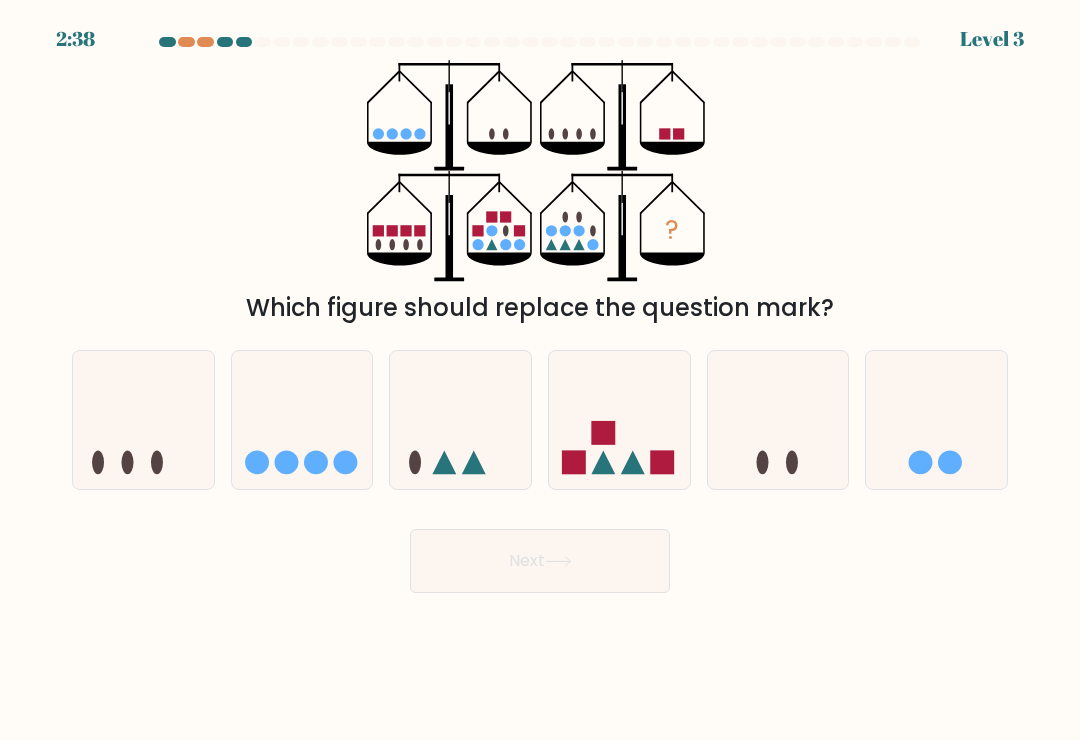 click 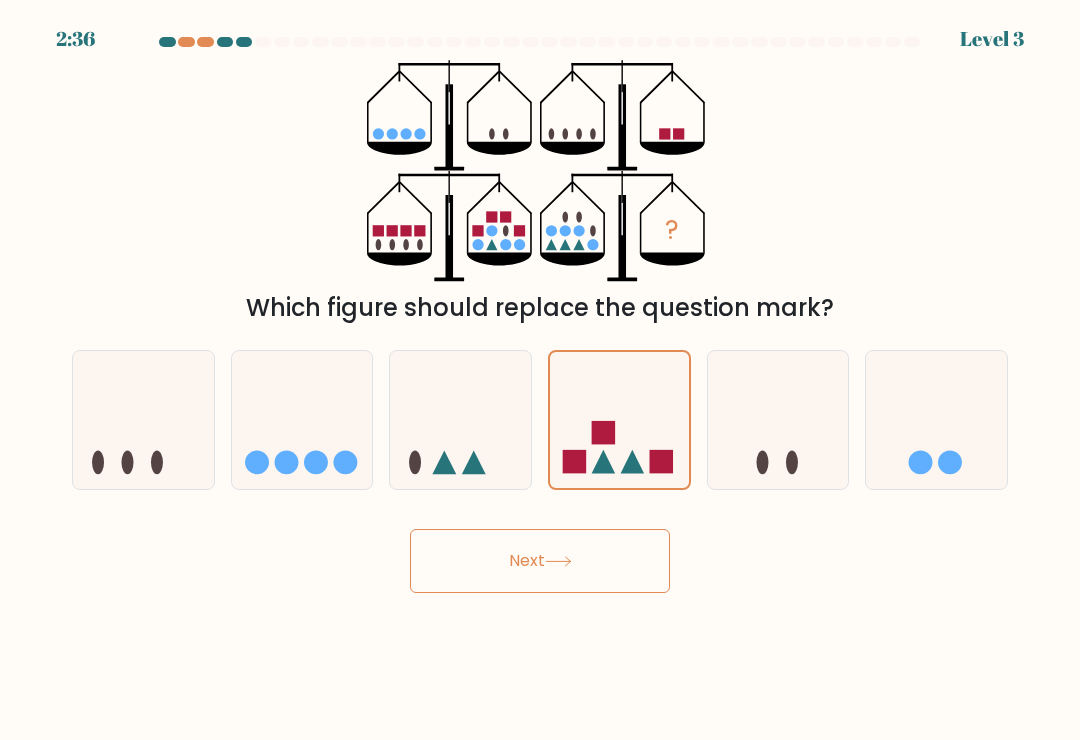 click on "Next" at bounding box center (540, 561) 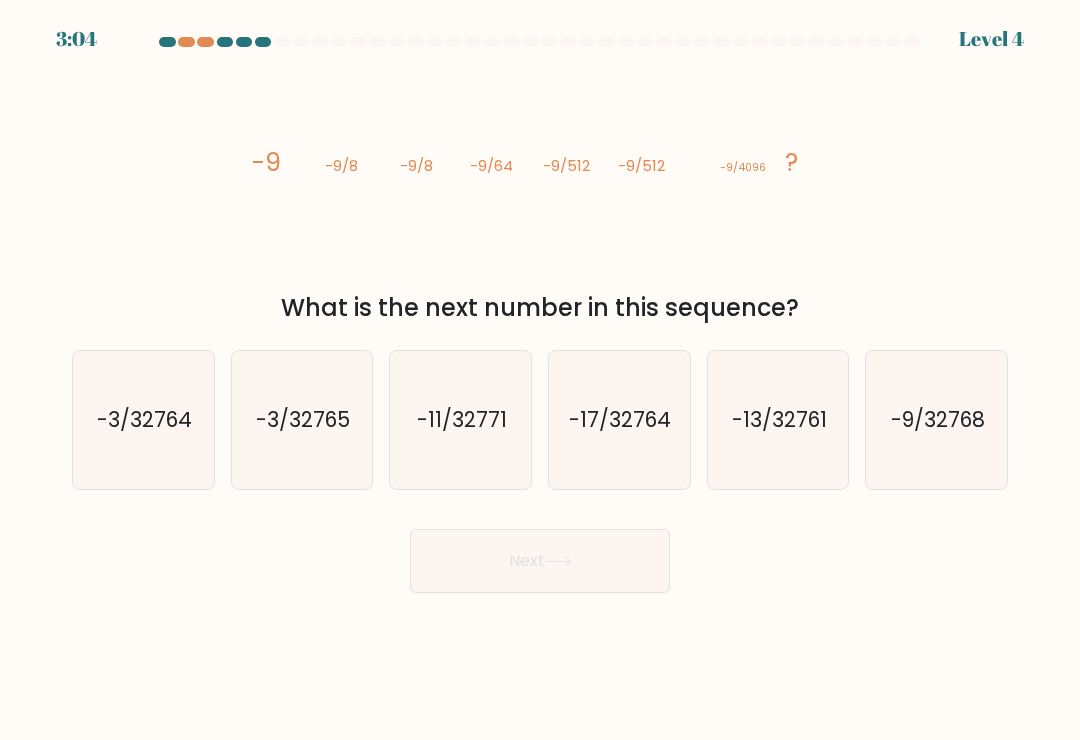 click on "-17/32764" 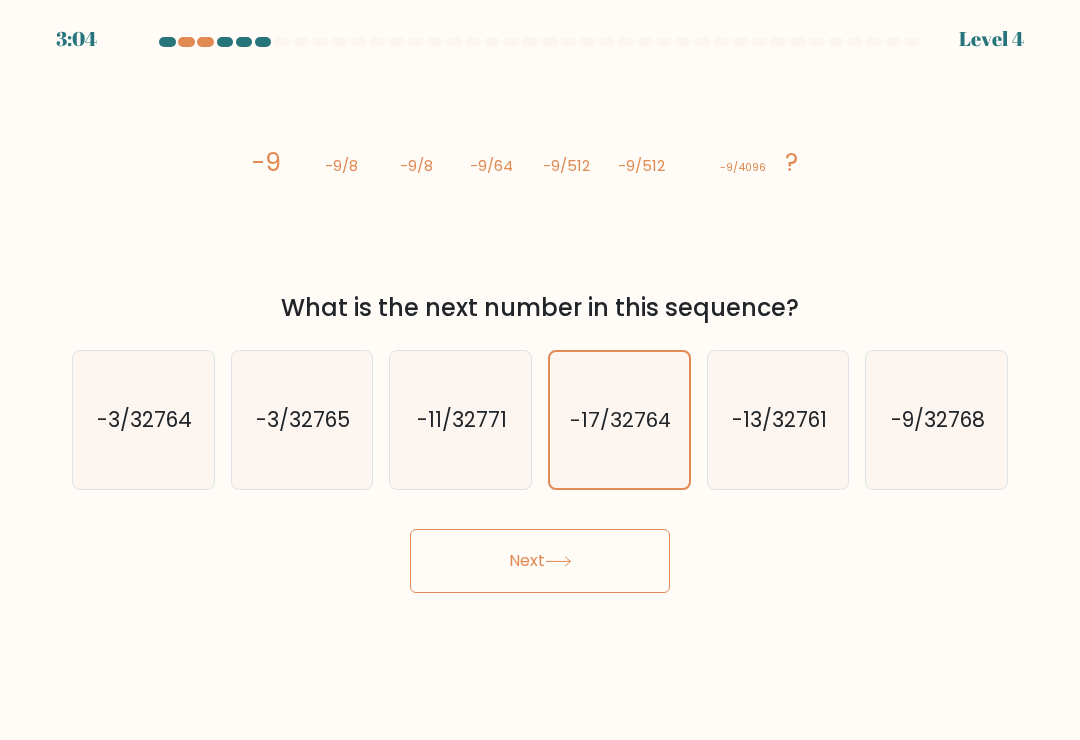 click on "Next" at bounding box center (540, 561) 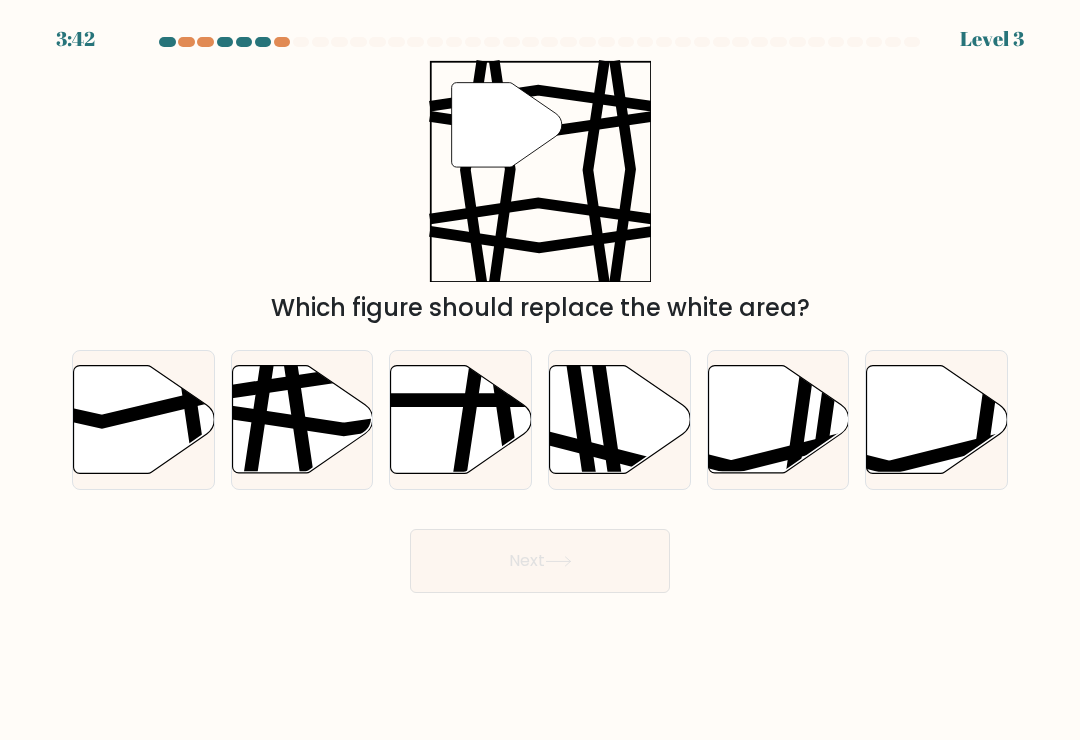 click 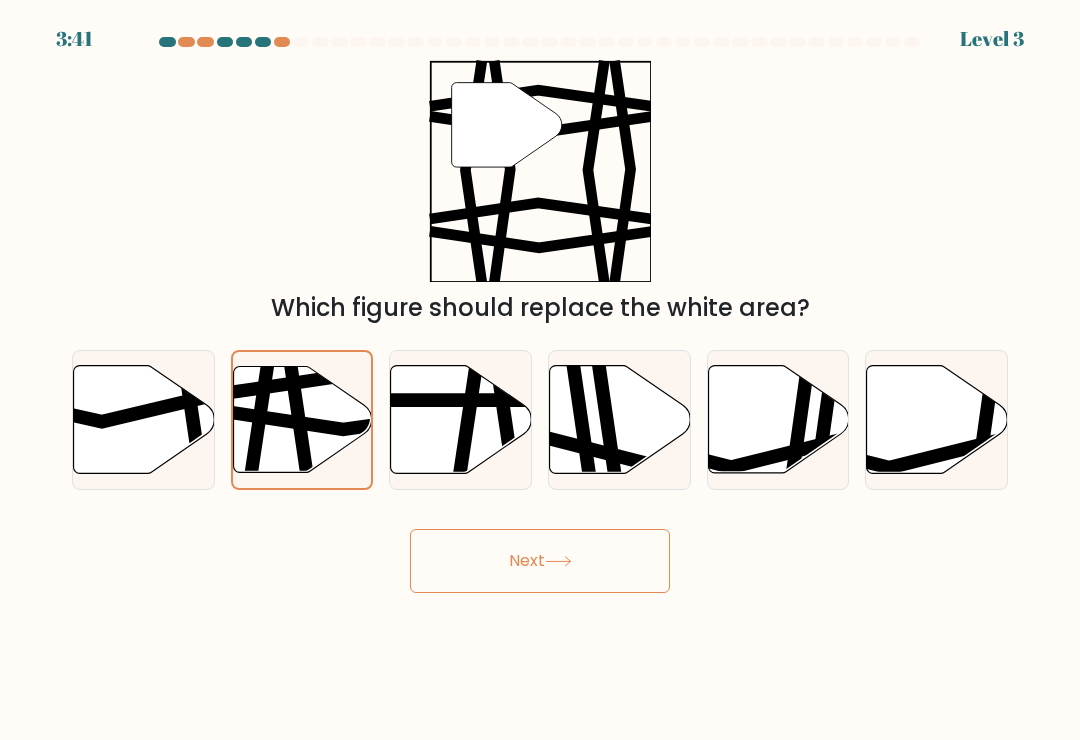 click on "Next" at bounding box center [540, 561] 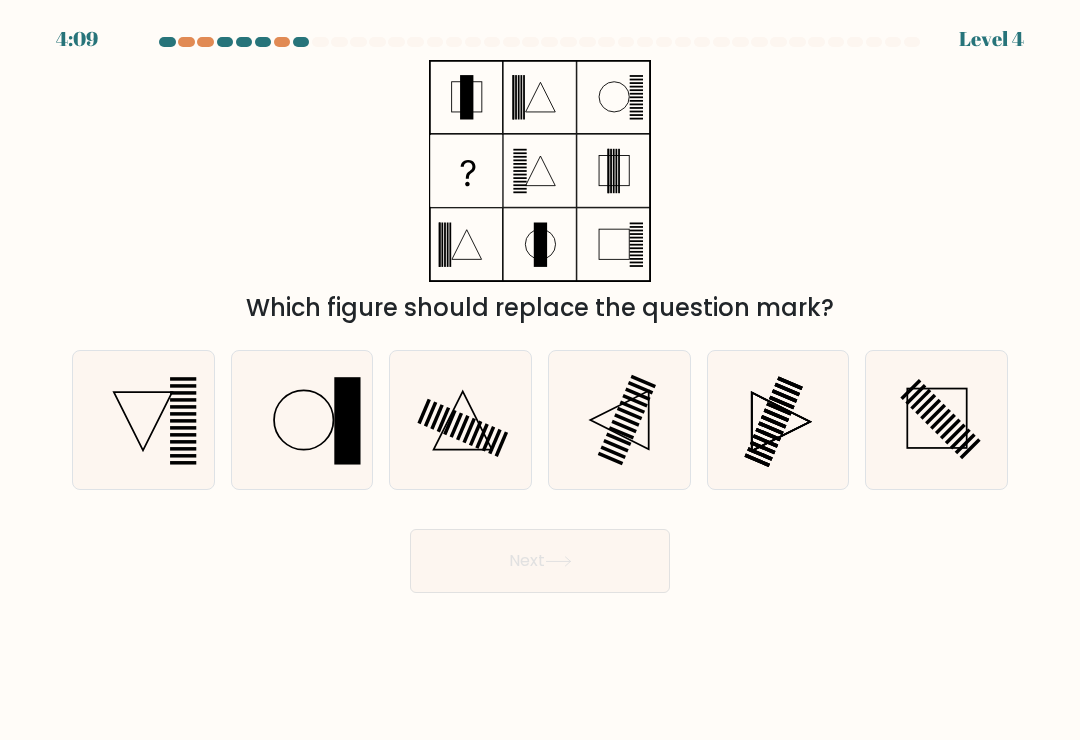 click 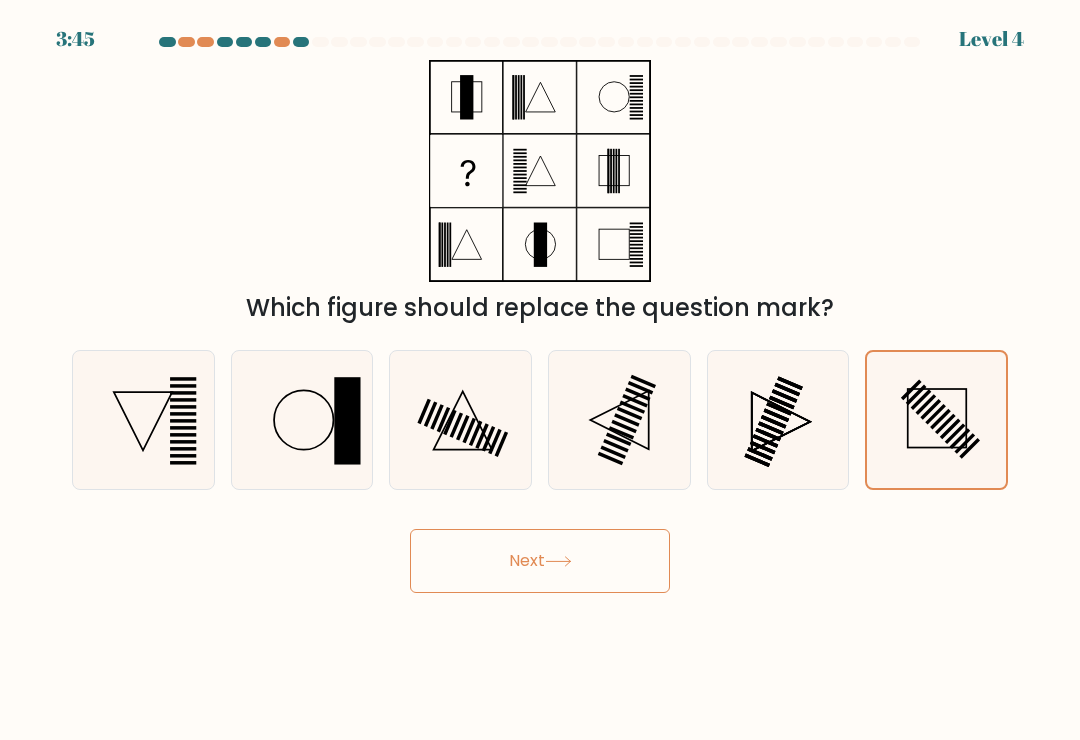 click 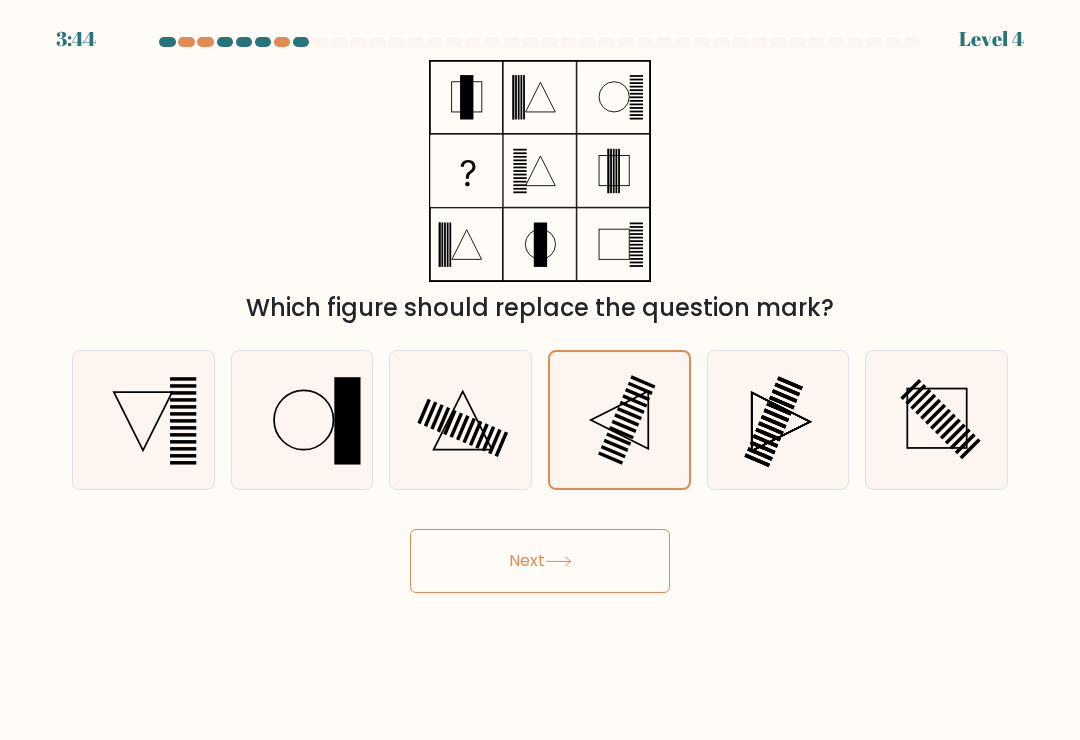 click on "Next" at bounding box center [540, 561] 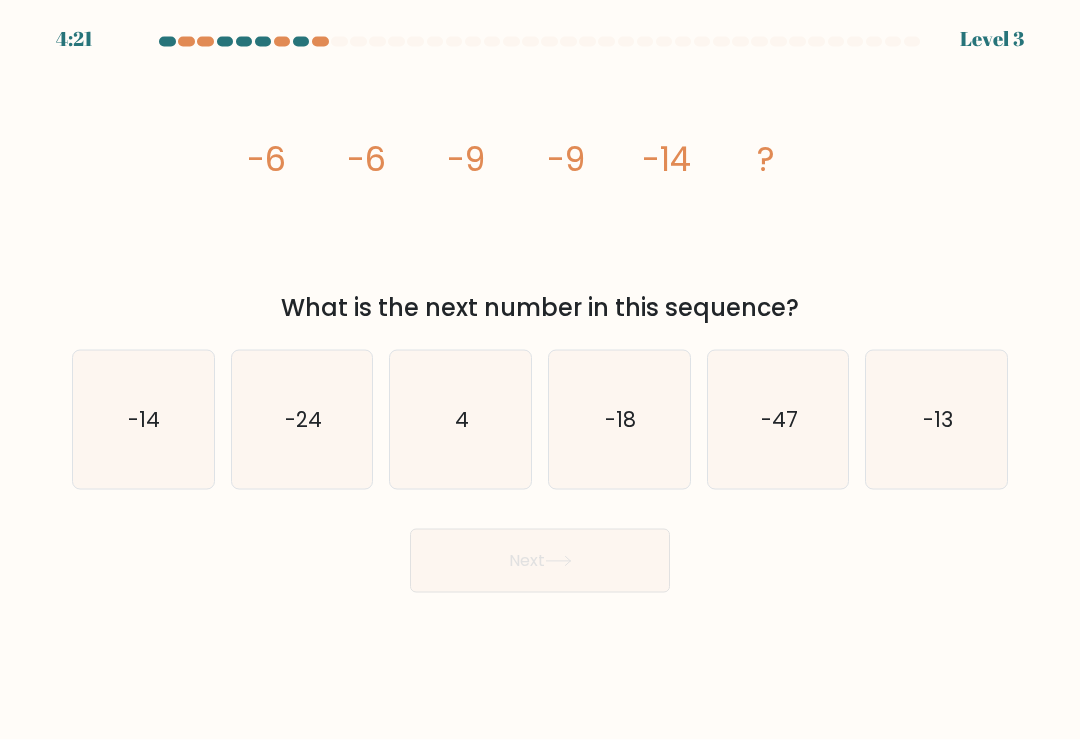 scroll, scrollTop: 9, scrollLeft: 0, axis: vertical 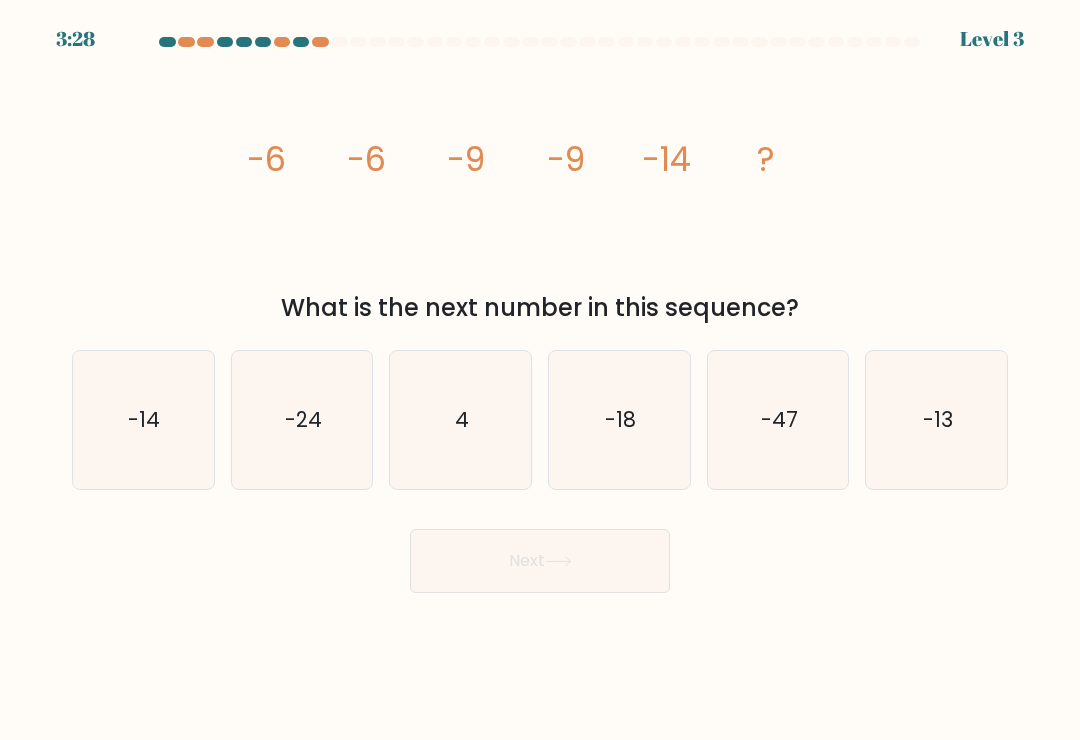 click on "-24" 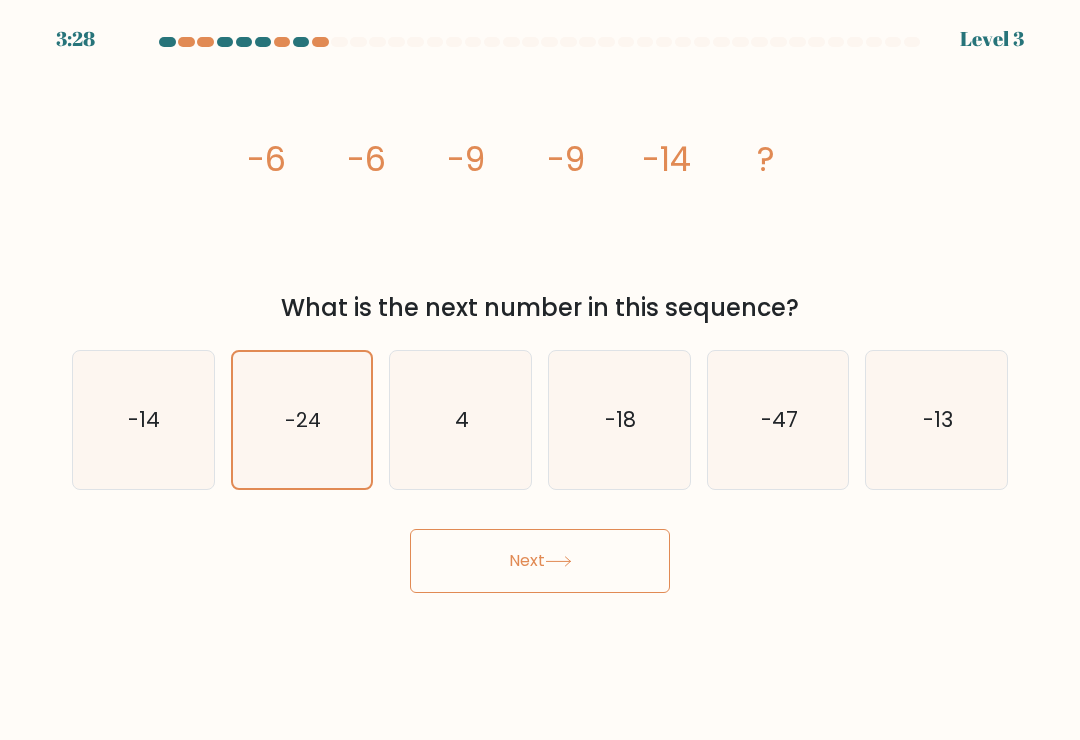 click on "Next" at bounding box center [540, 561] 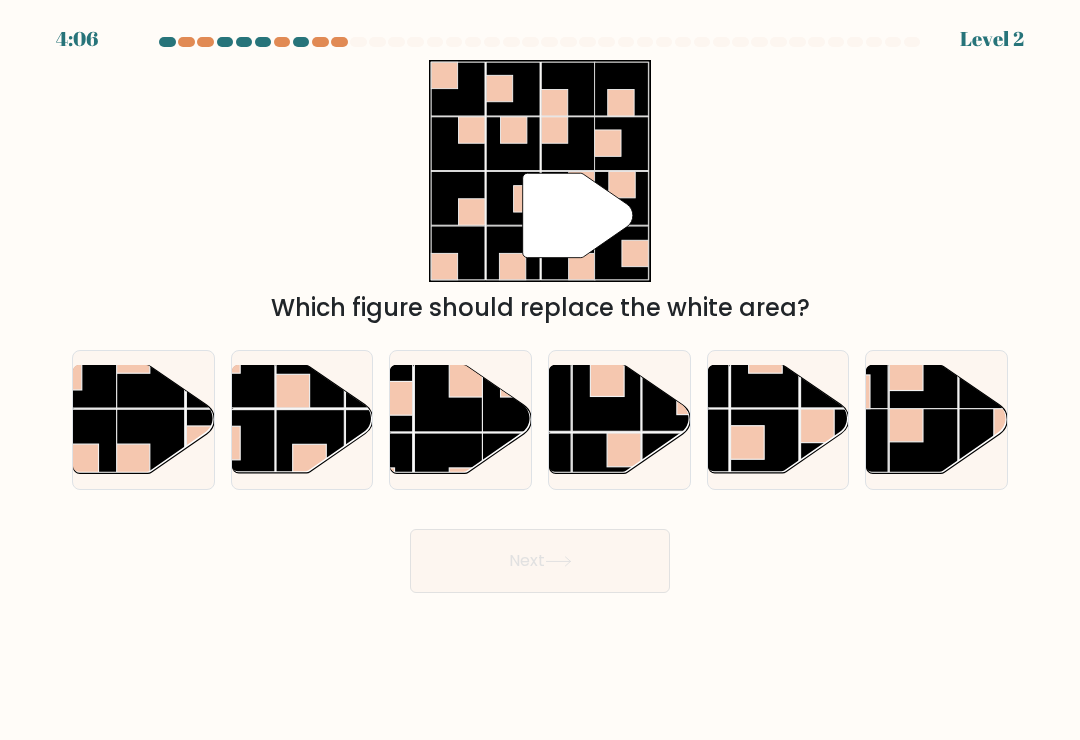 click 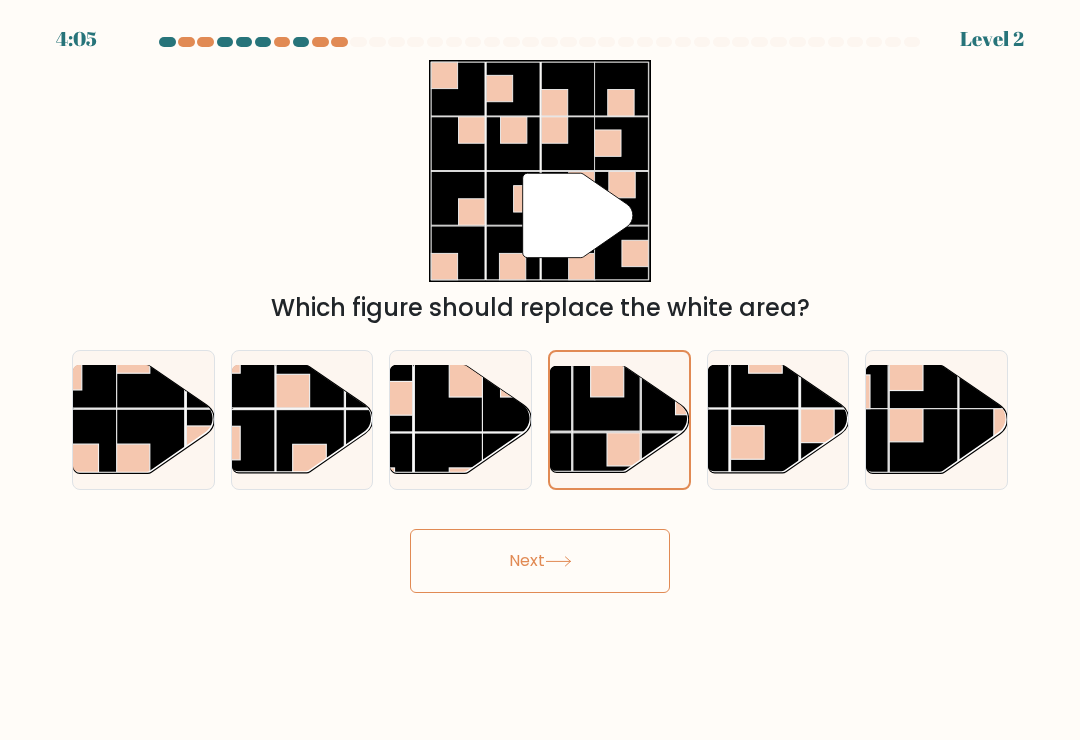 click on "Next" at bounding box center [540, 561] 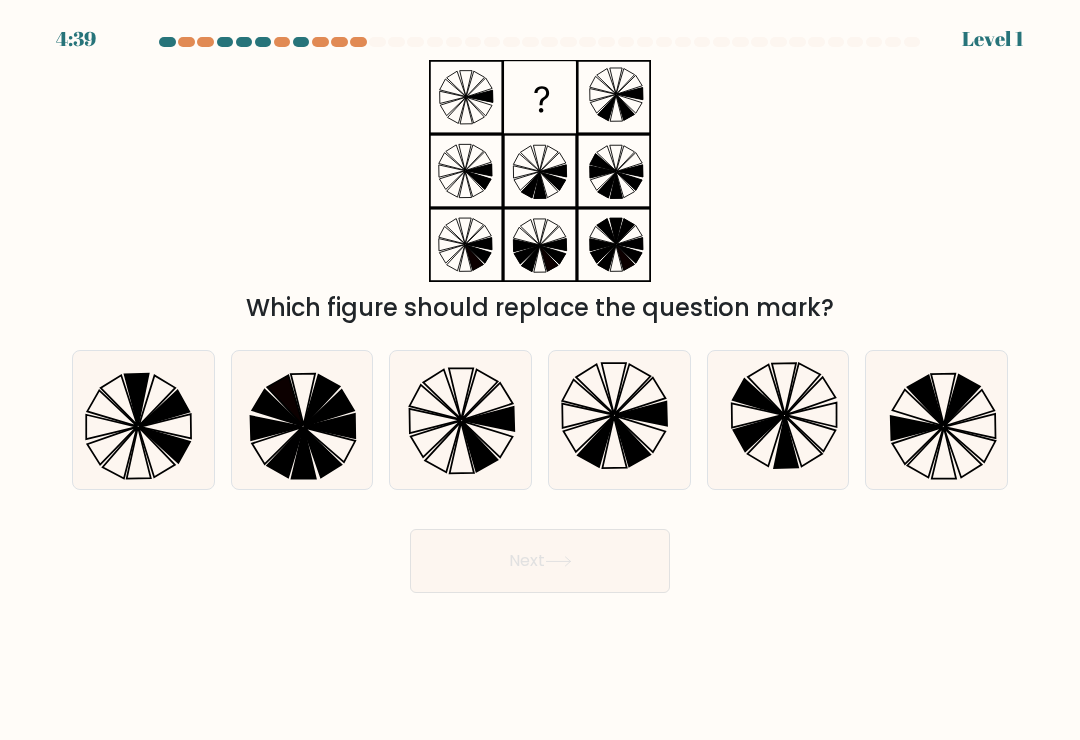 click 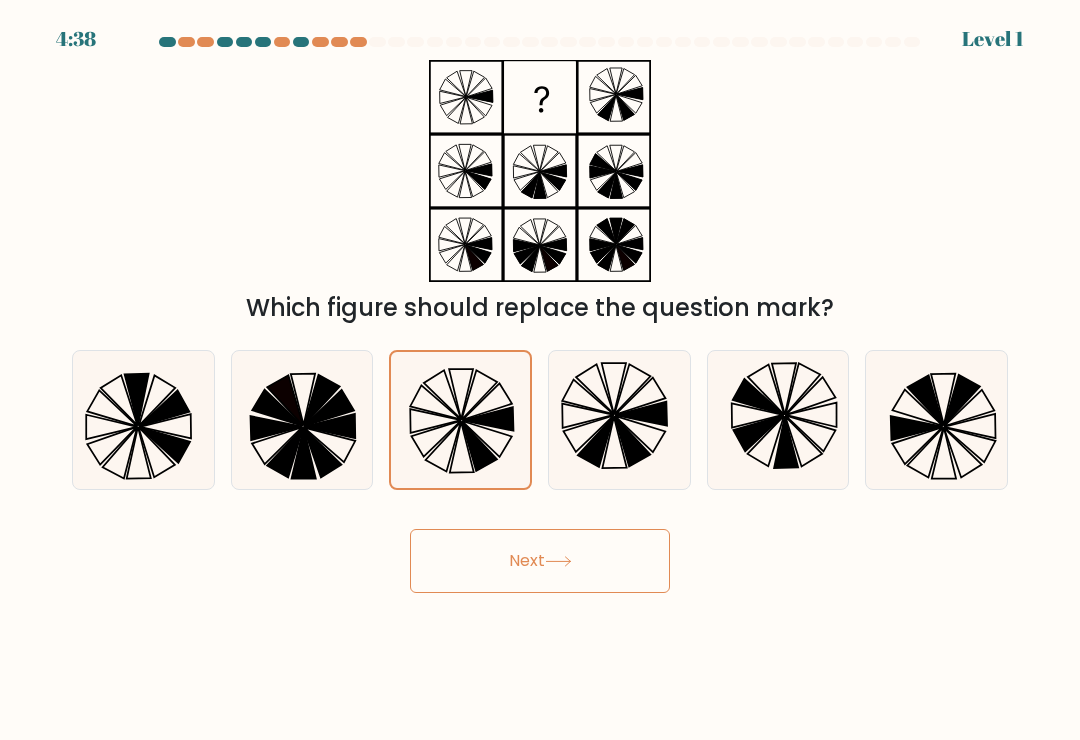 click on "Next" at bounding box center (540, 561) 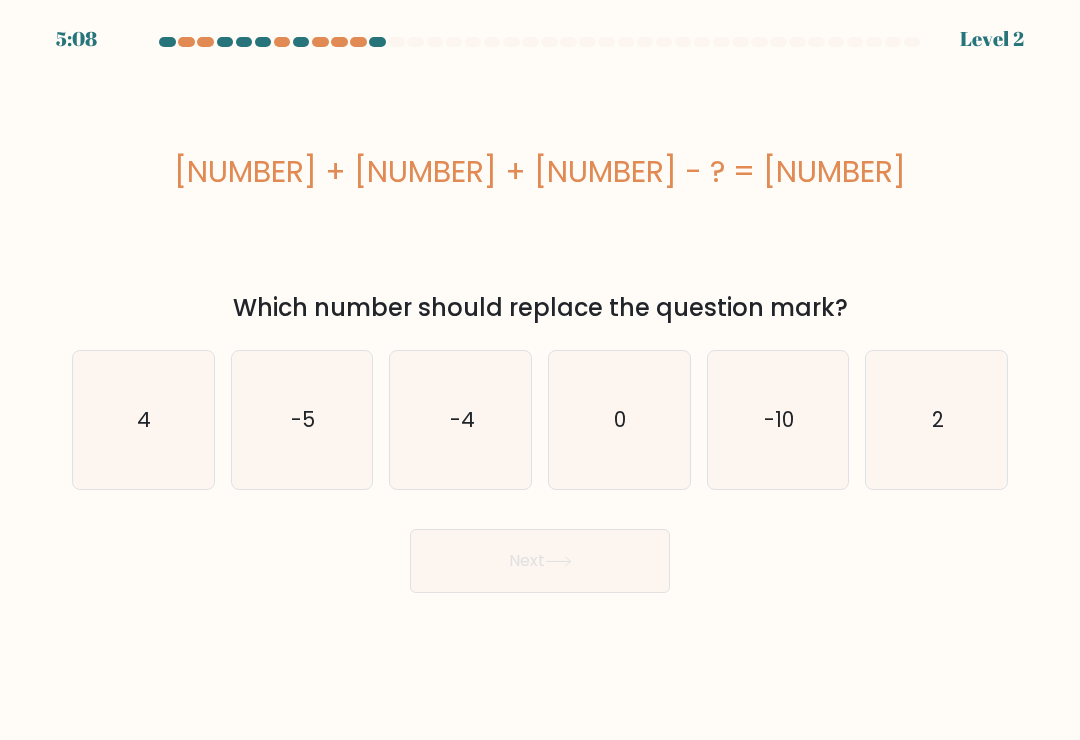 click on "4" 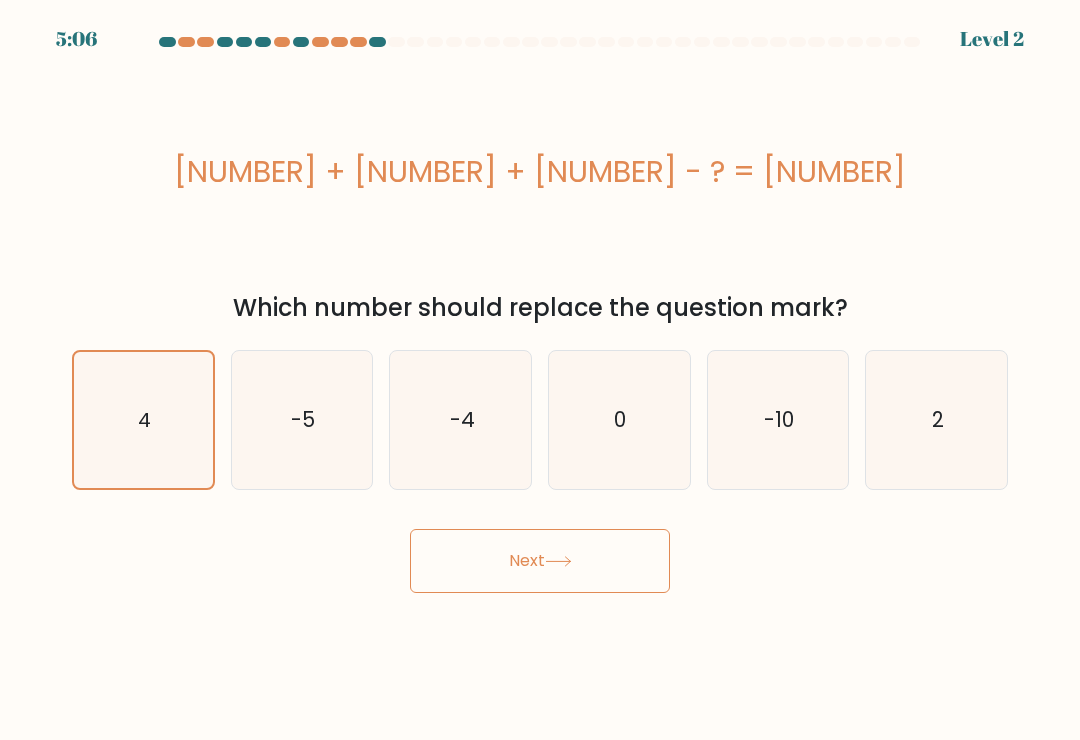 click on "Next" at bounding box center (540, 561) 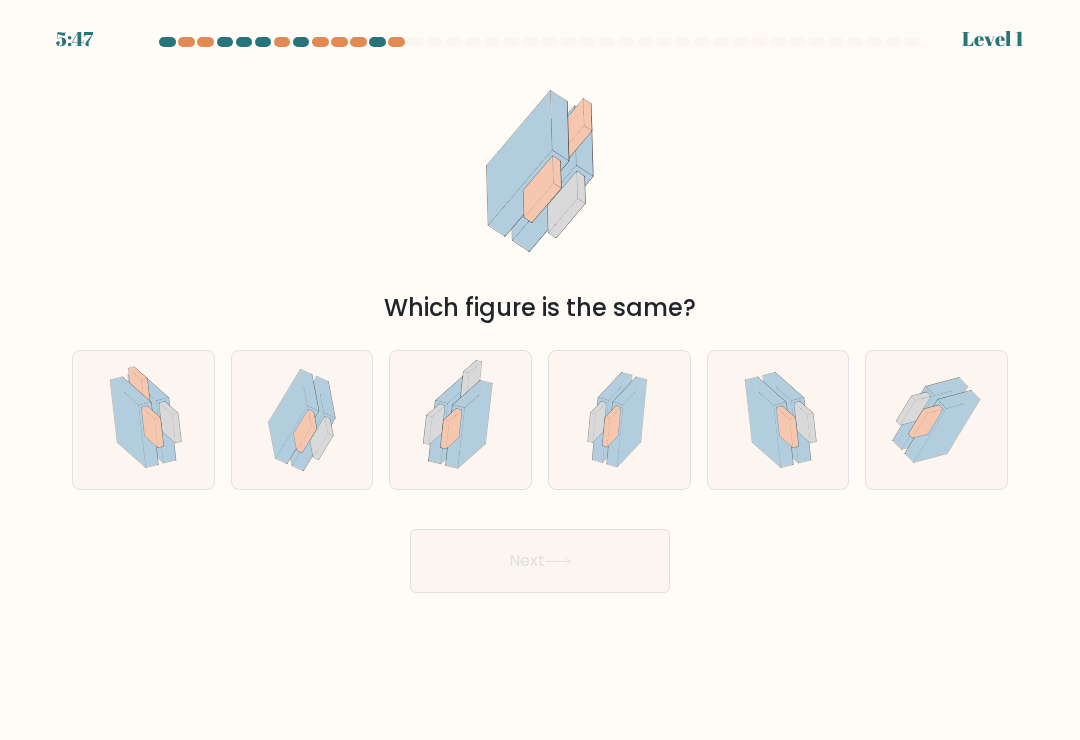 click 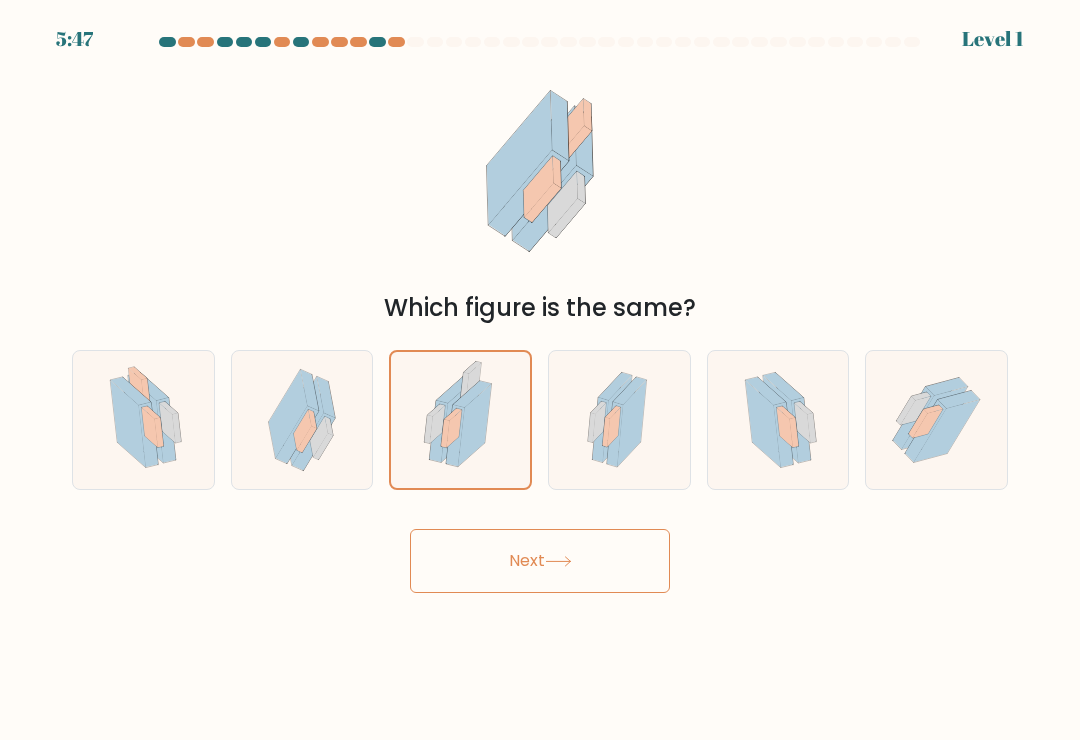 click on "Next" at bounding box center (540, 561) 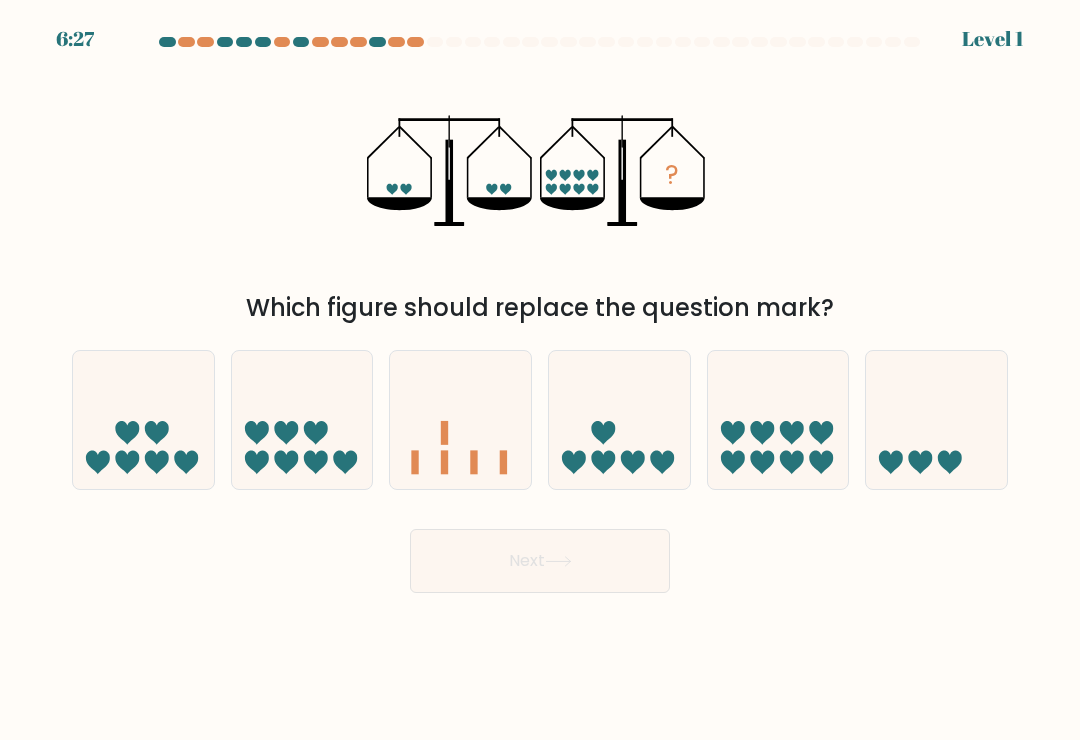 click 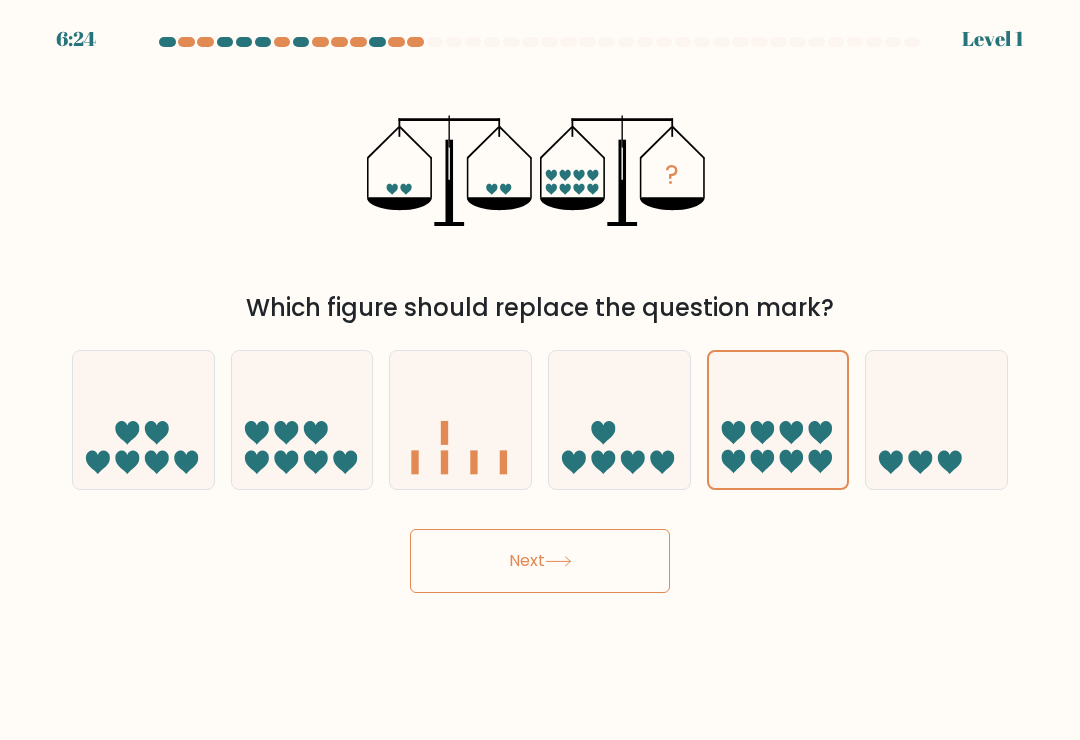 click on "Next" at bounding box center (540, 561) 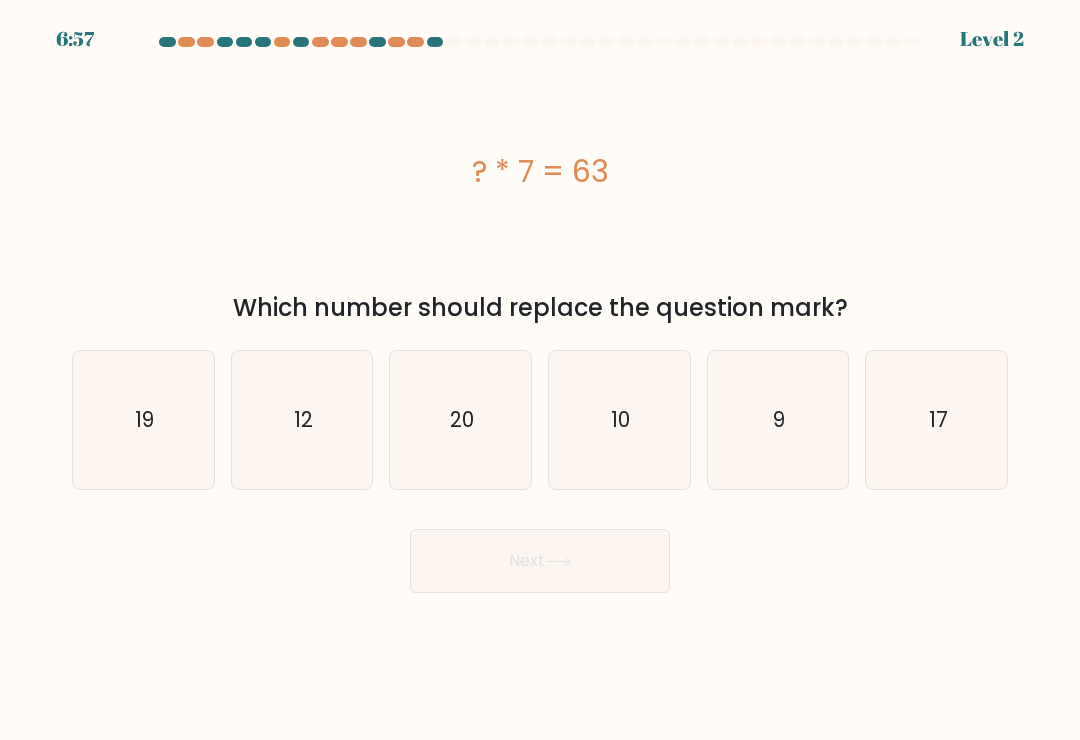 click on "12" 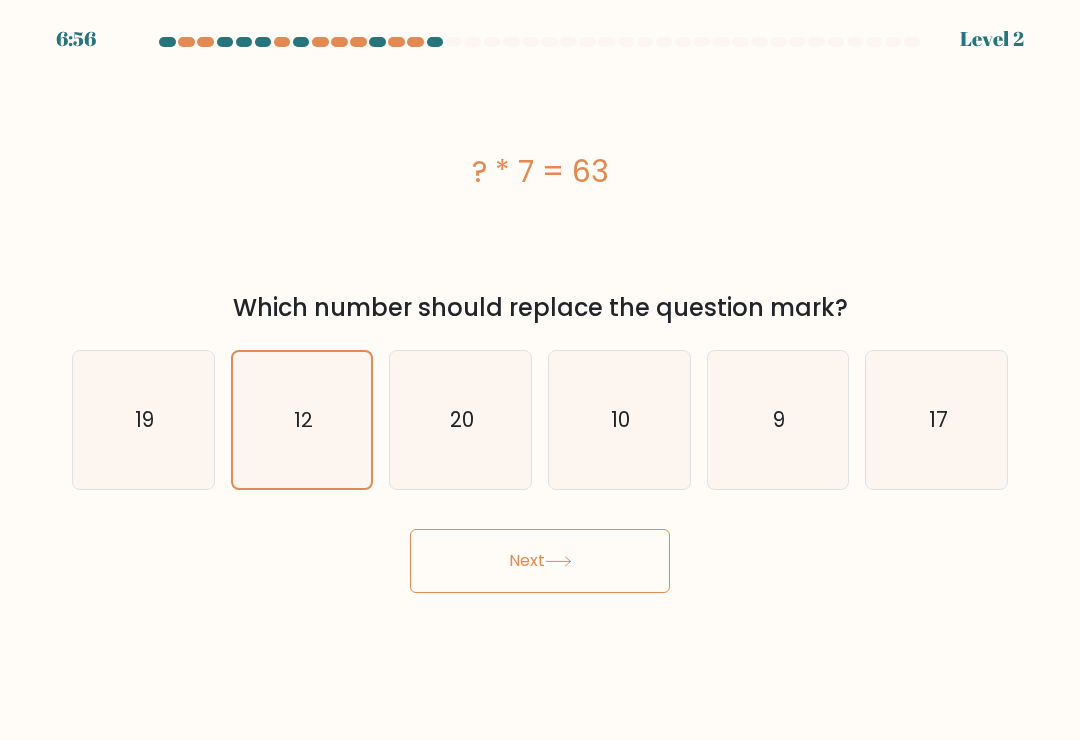 click on "Next" at bounding box center (540, 561) 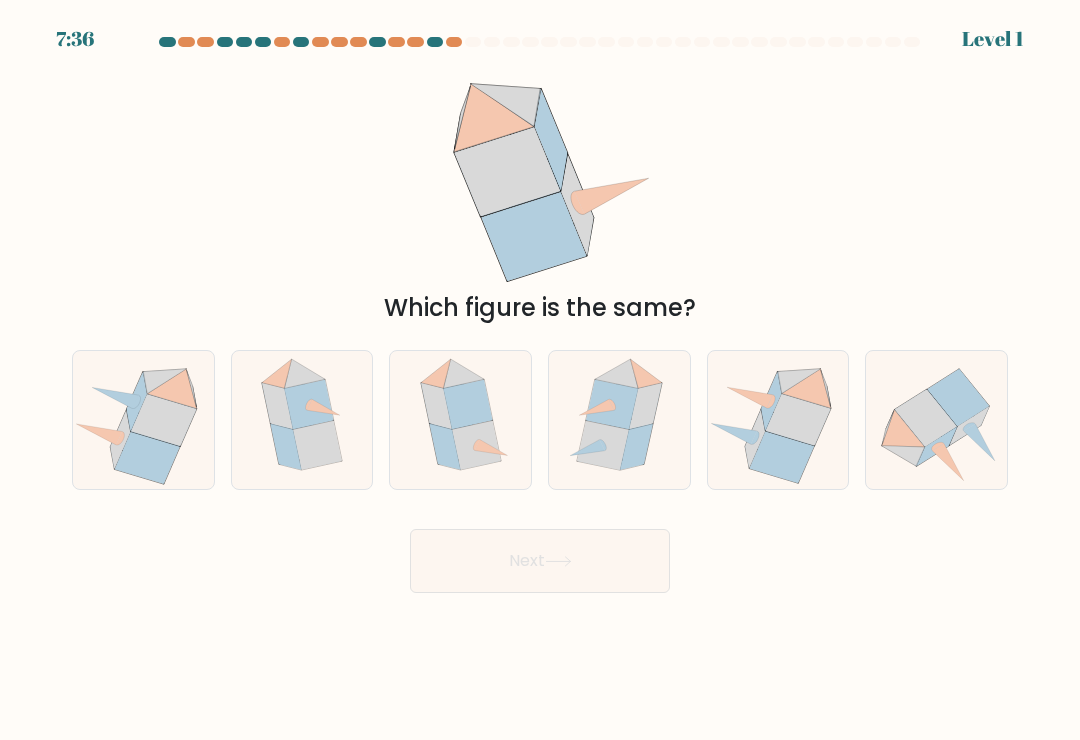 click 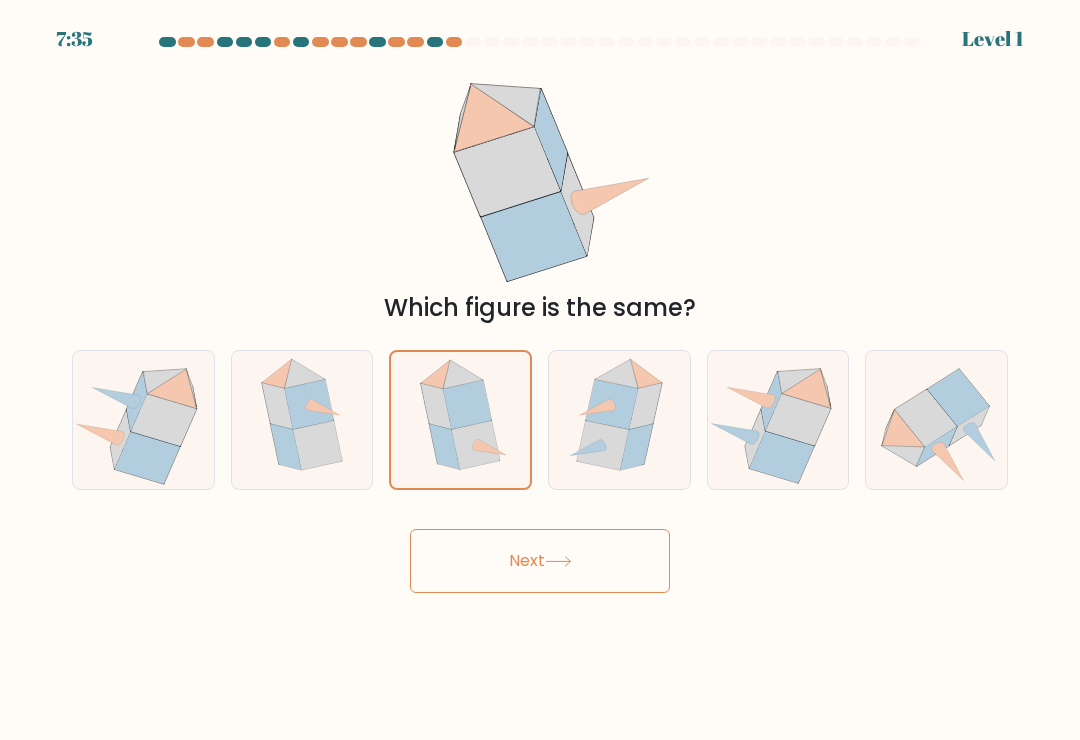 click on "Next" at bounding box center (540, 561) 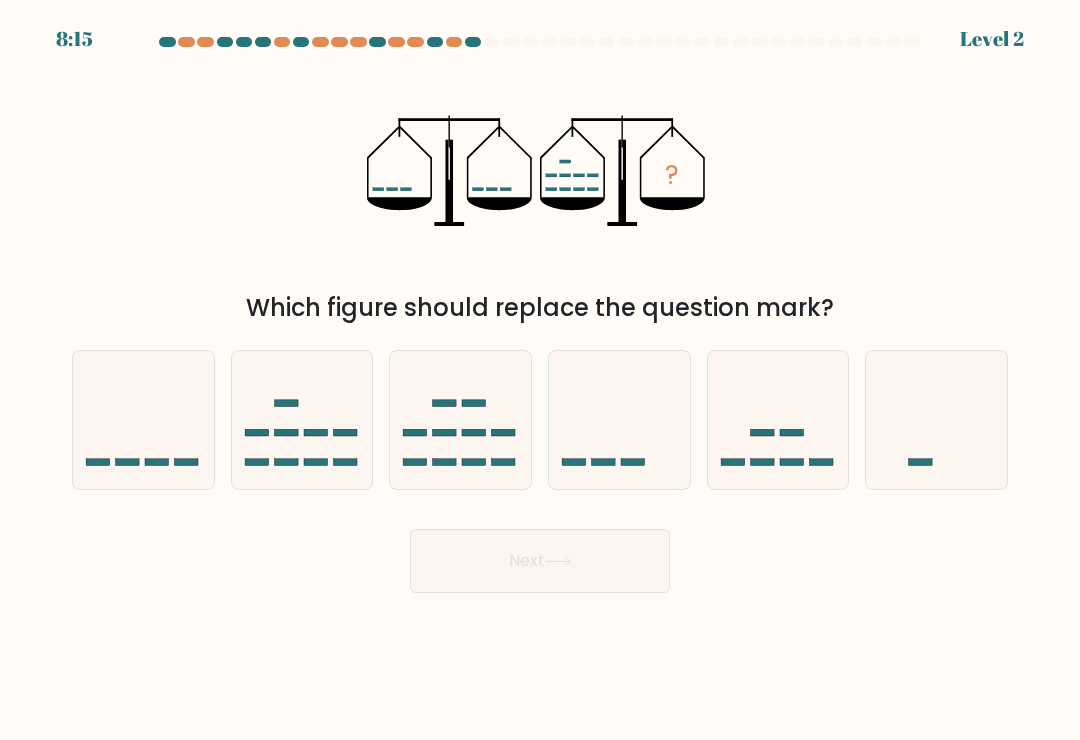 click 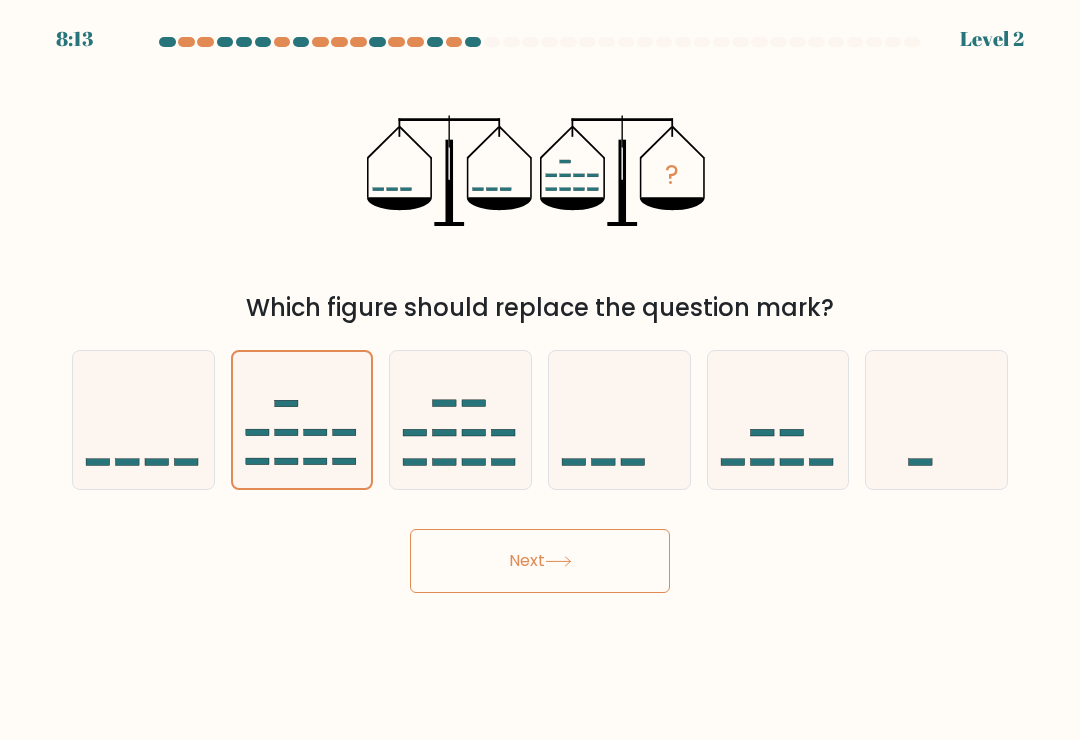 click on "Next" at bounding box center (540, 561) 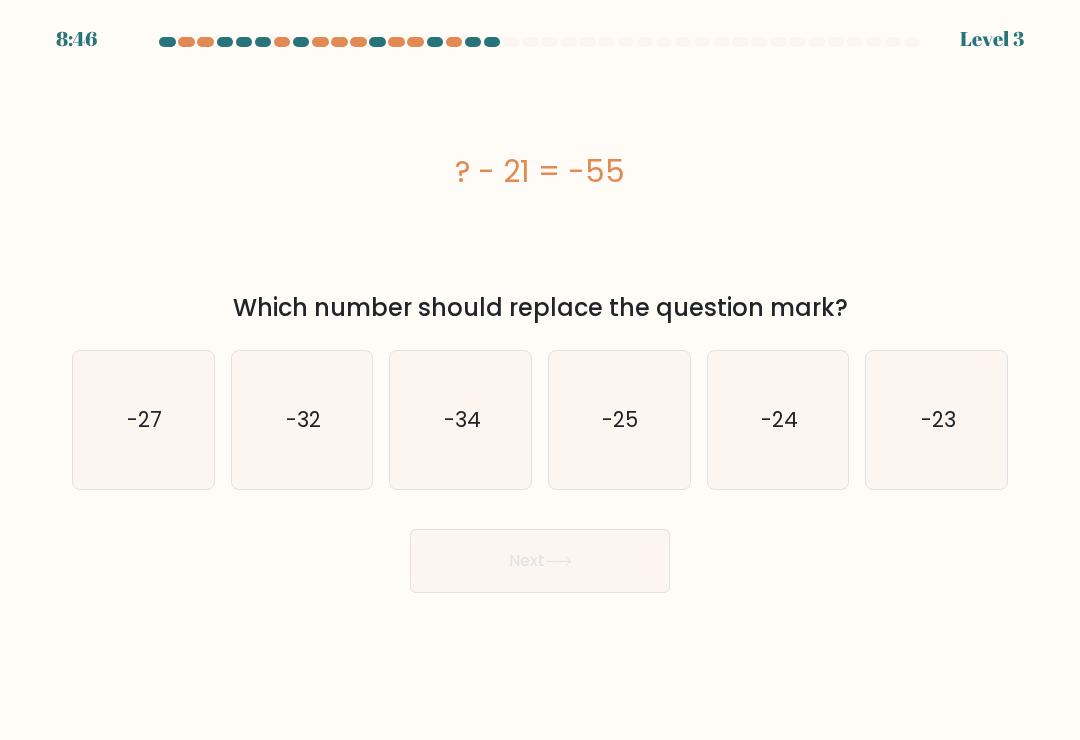 click on "-32" 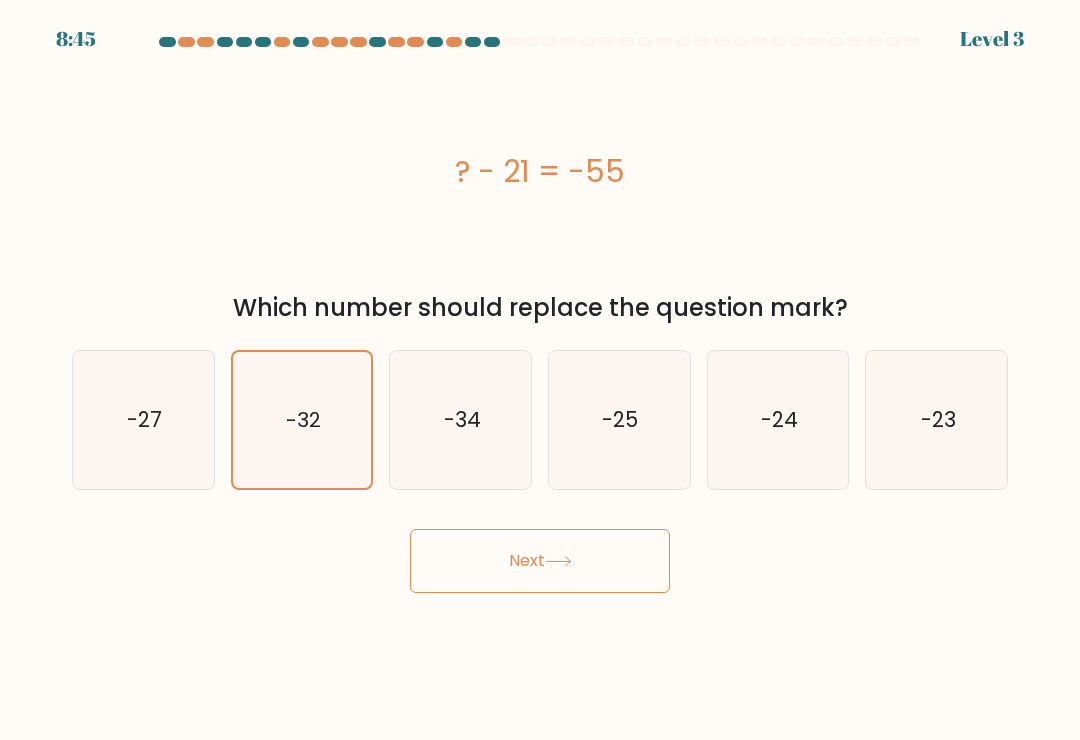 click 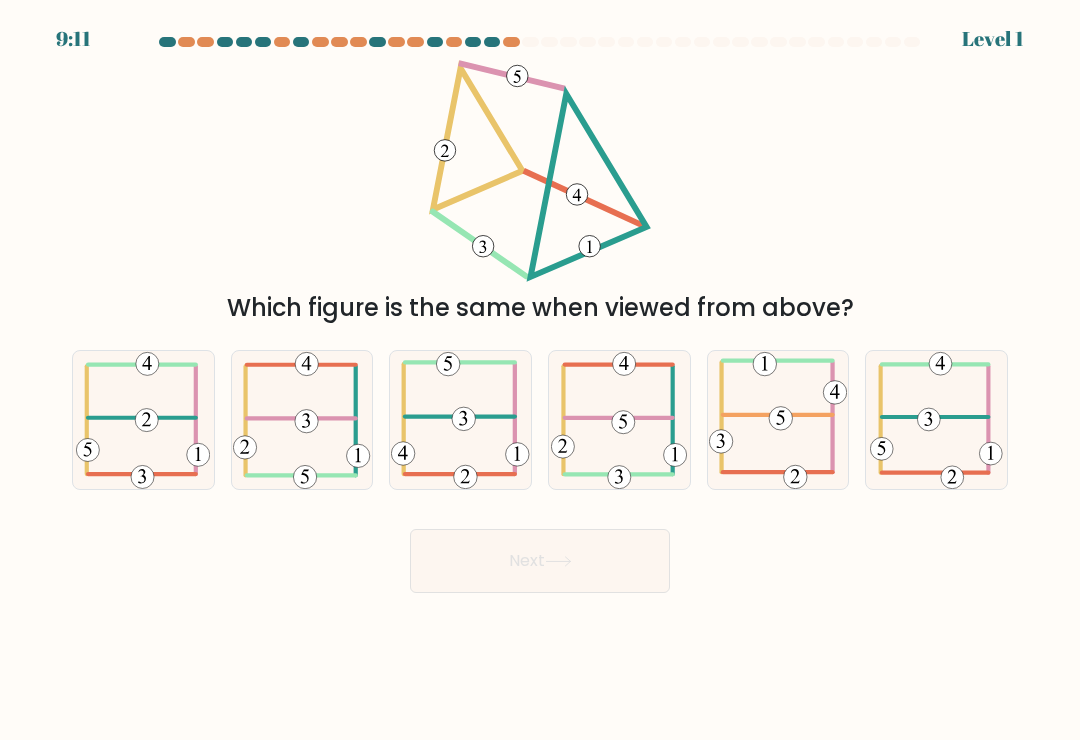 click 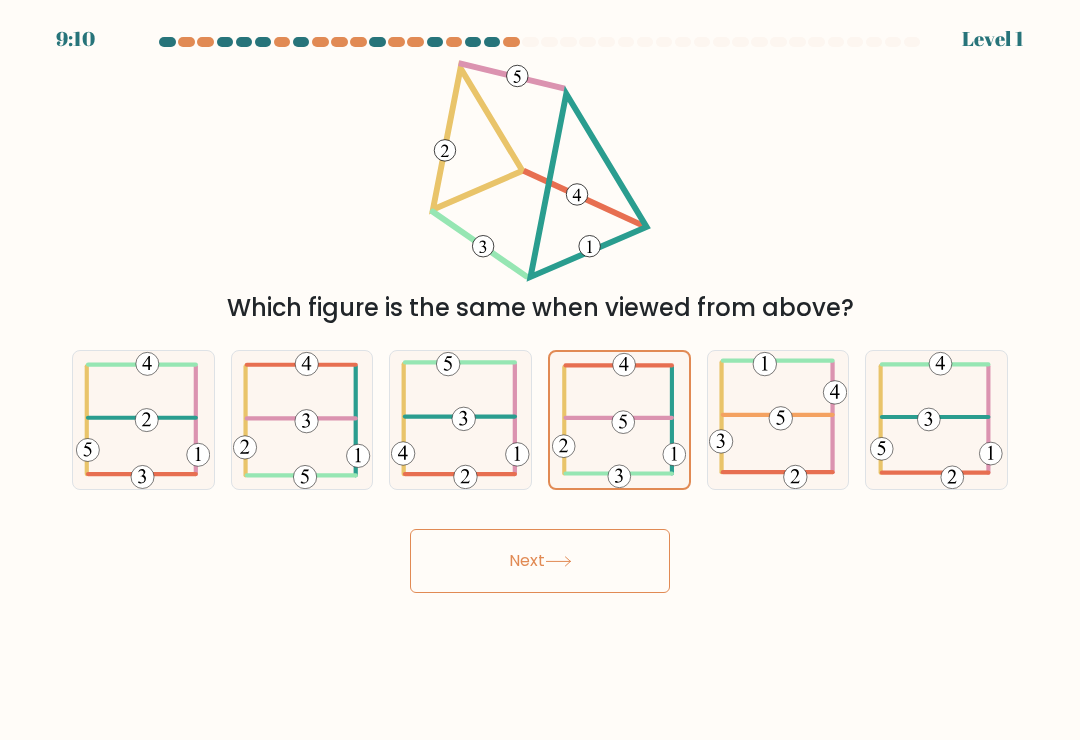 click on "Next" at bounding box center [540, 561] 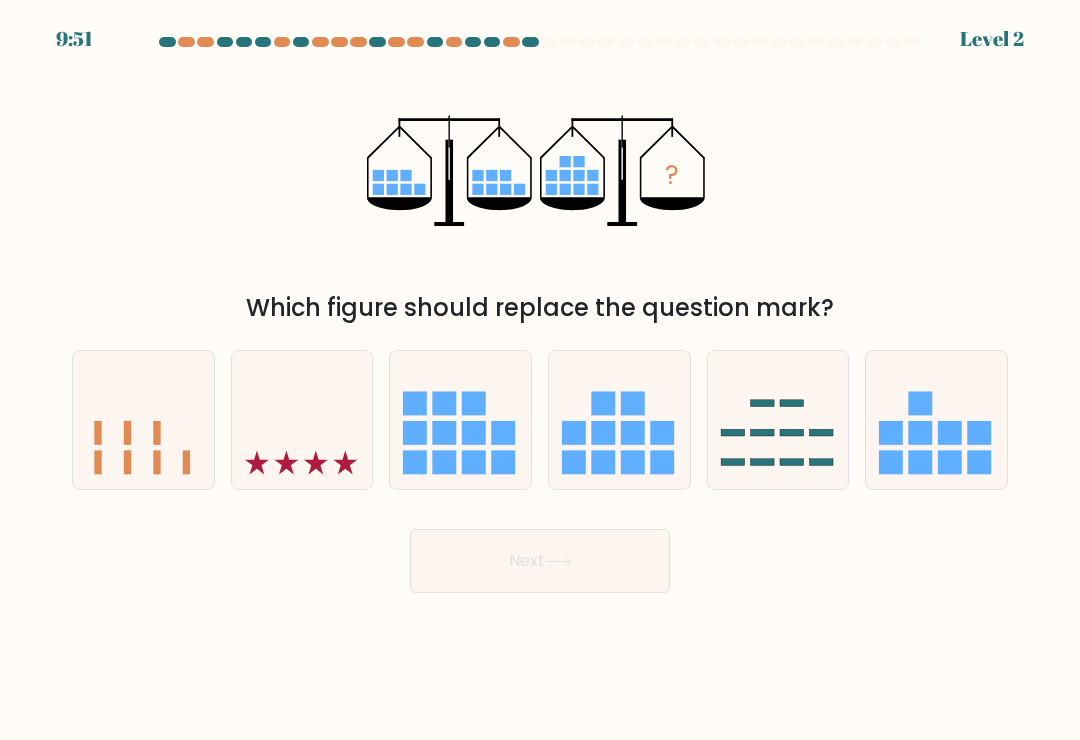 click at bounding box center (619, 420) 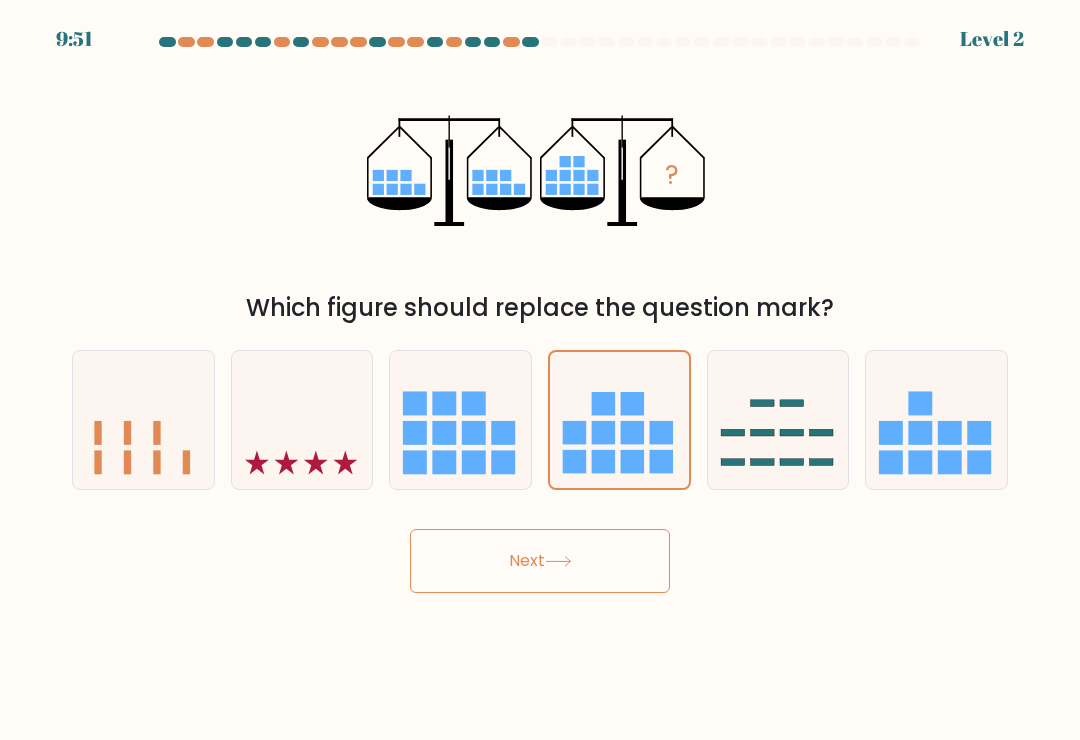 click on "Next" at bounding box center [540, 561] 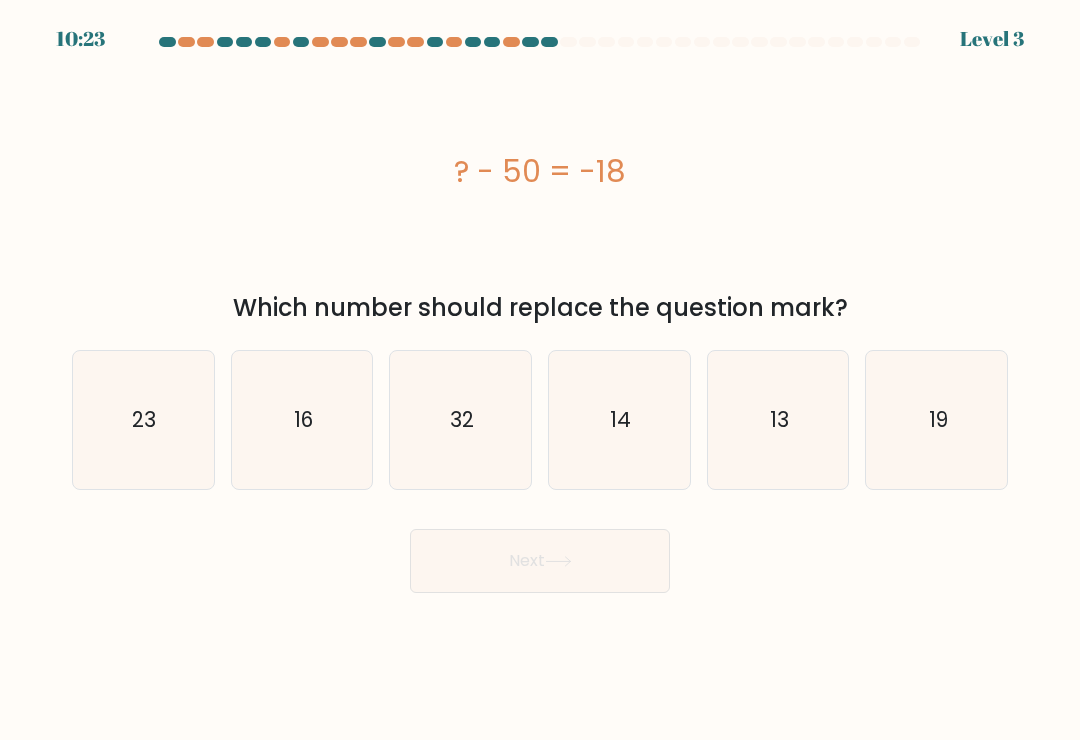 click on "32" 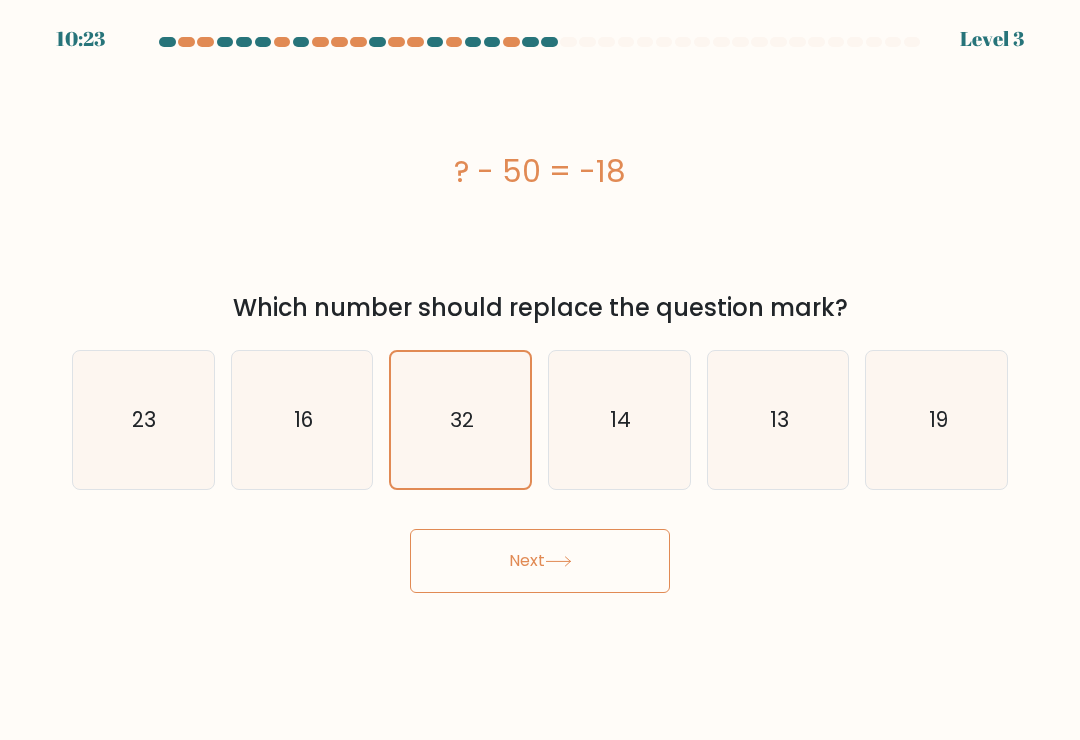 click on "Next" at bounding box center [540, 561] 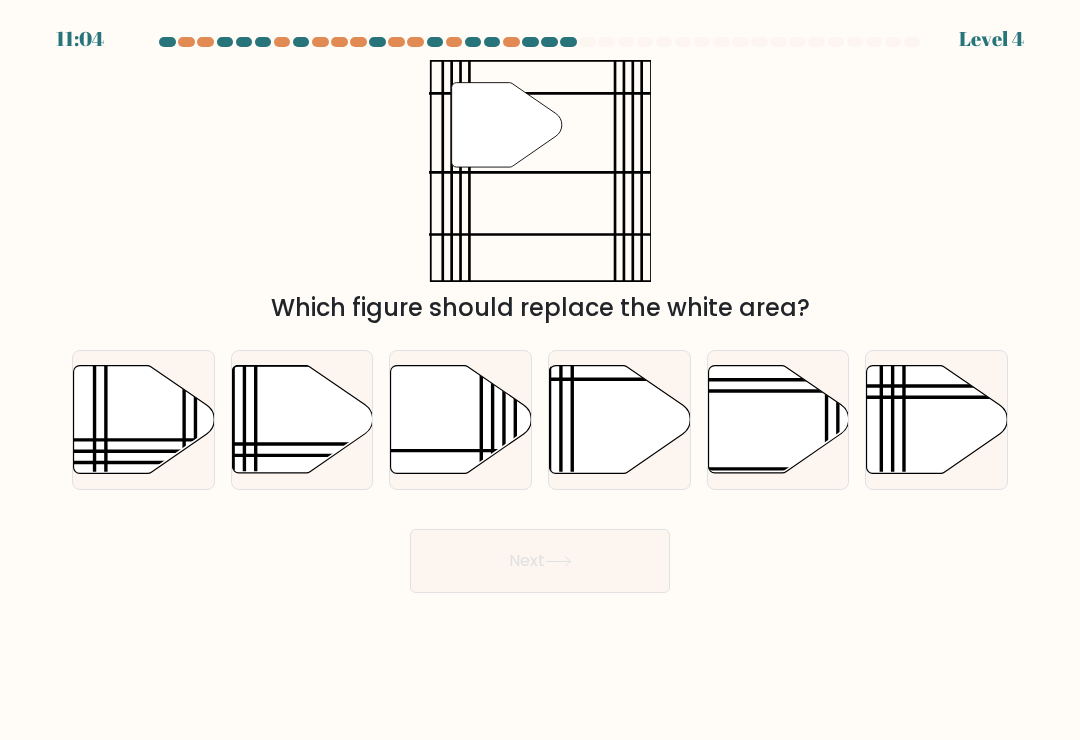 click on "11:04
Level 4" at bounding box center [540, 27] 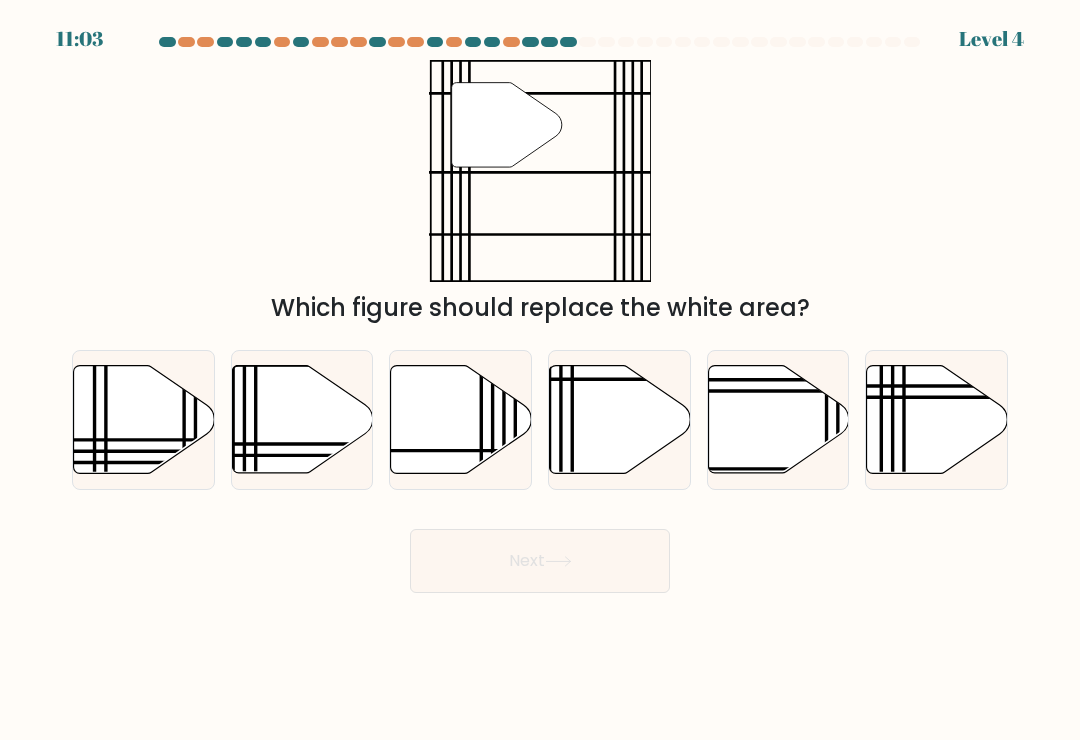 click at bounding box center (530, 42) 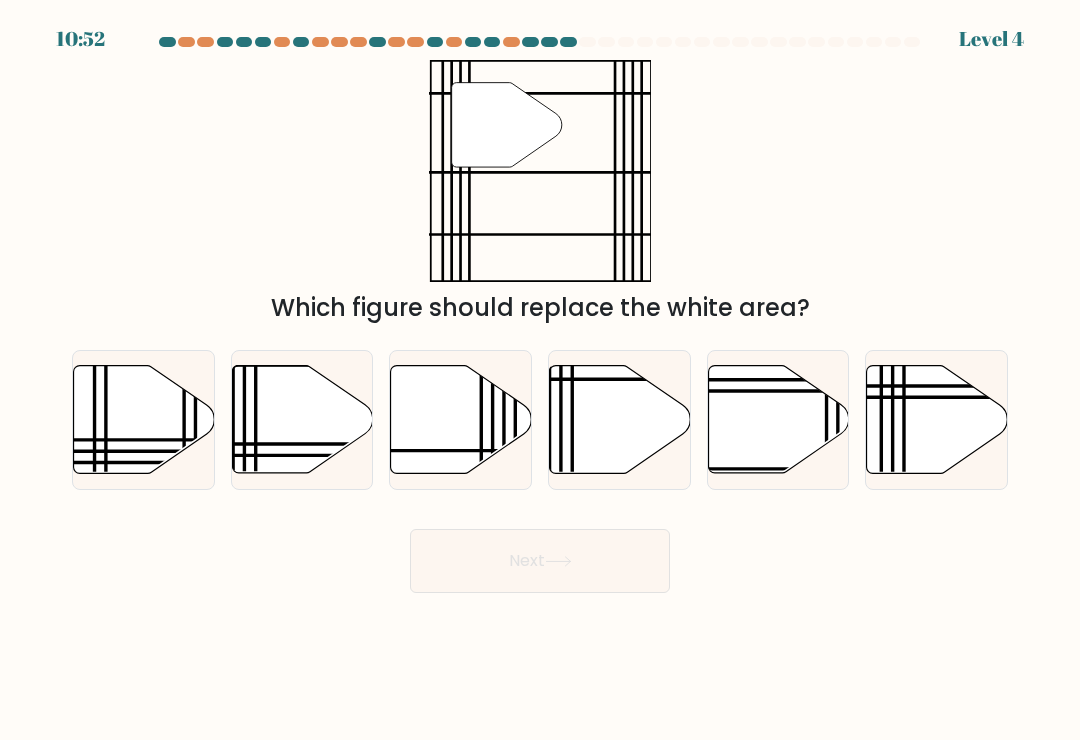 click 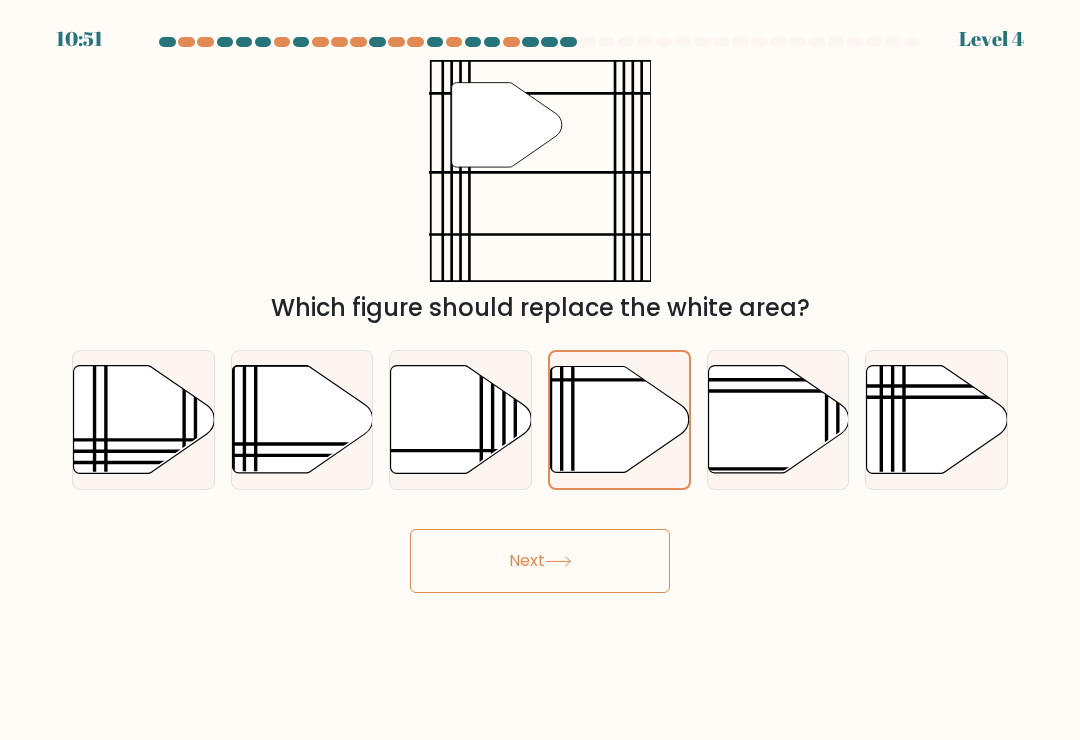 click on "Next" at bounding box center [540, 561] 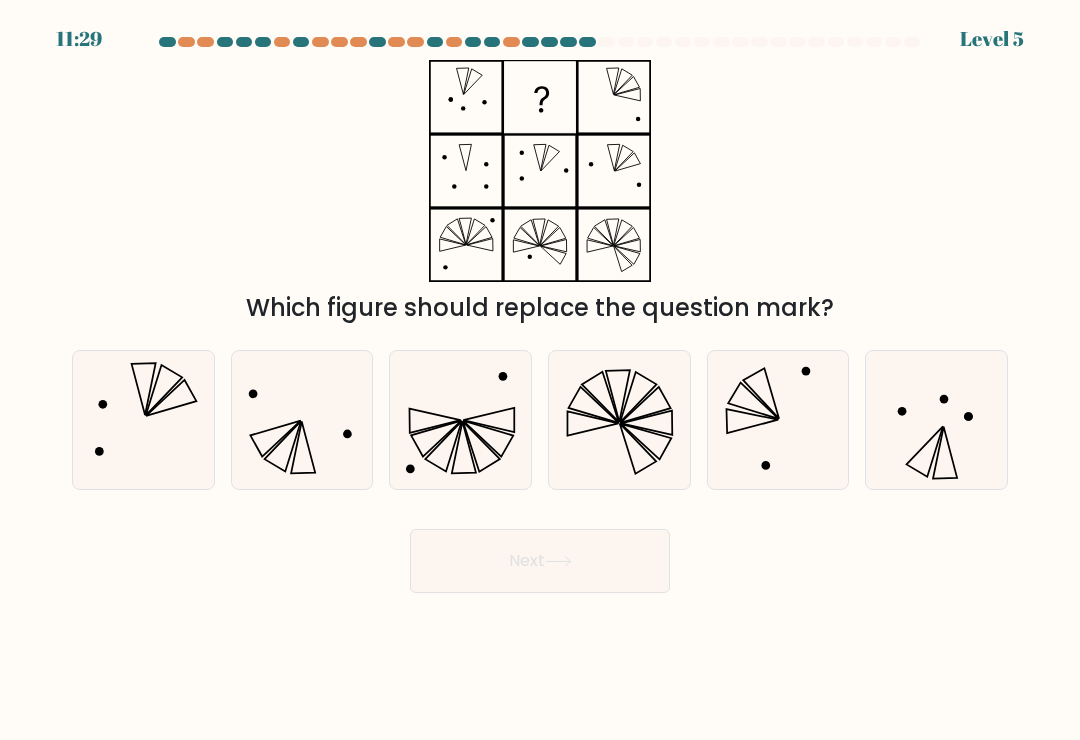 click 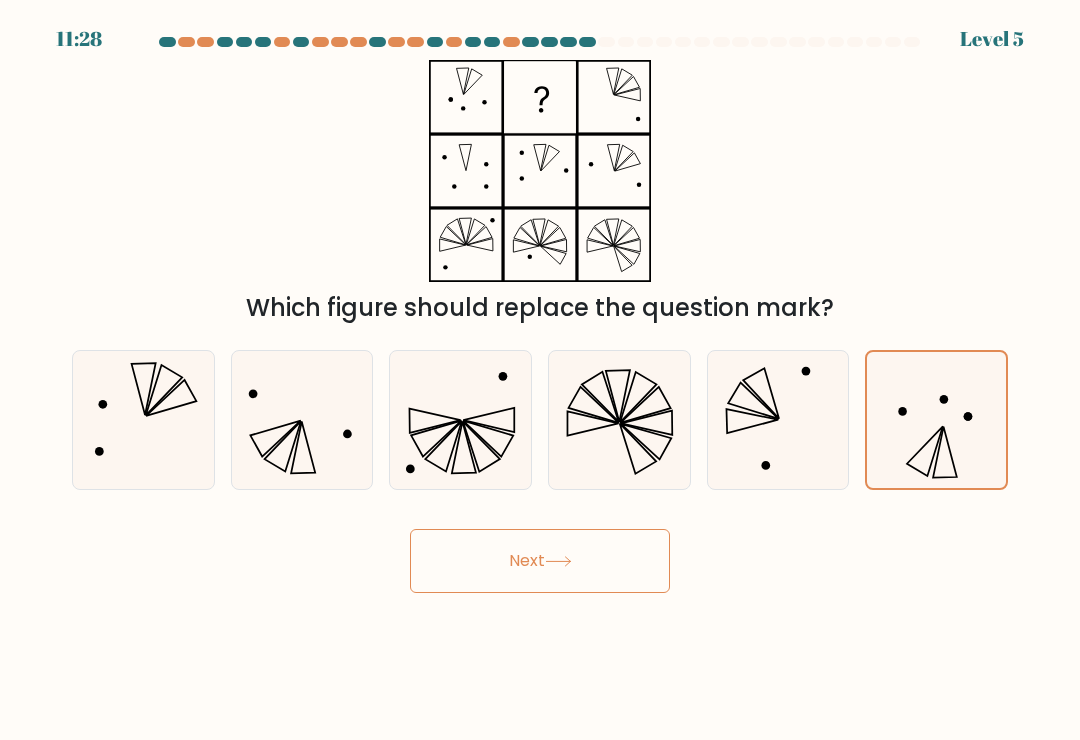 click on "Next" at bounding box center [540, 553] 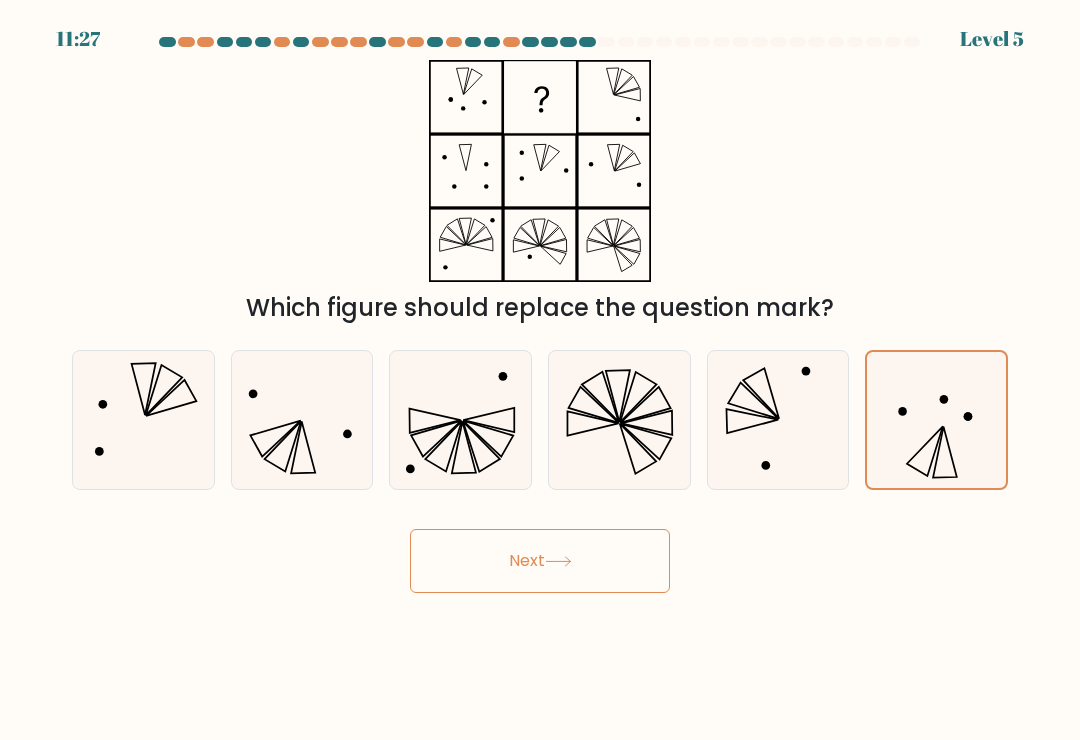click on "Next" at bounding box center (540, 561) 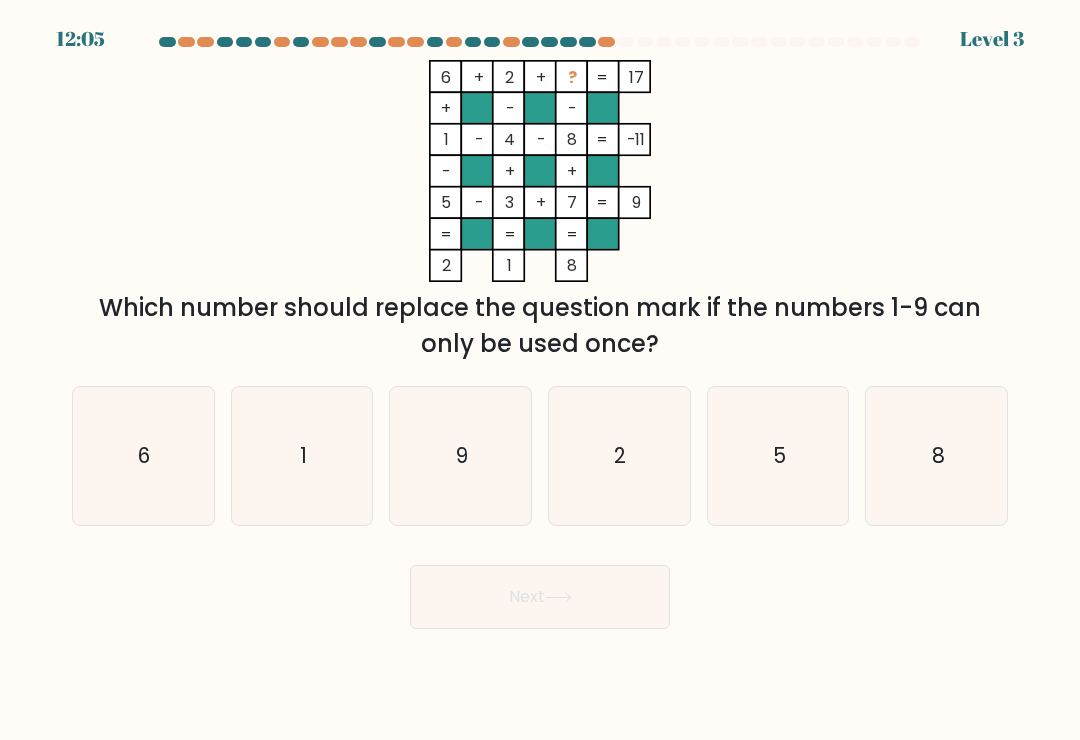 click on "1" 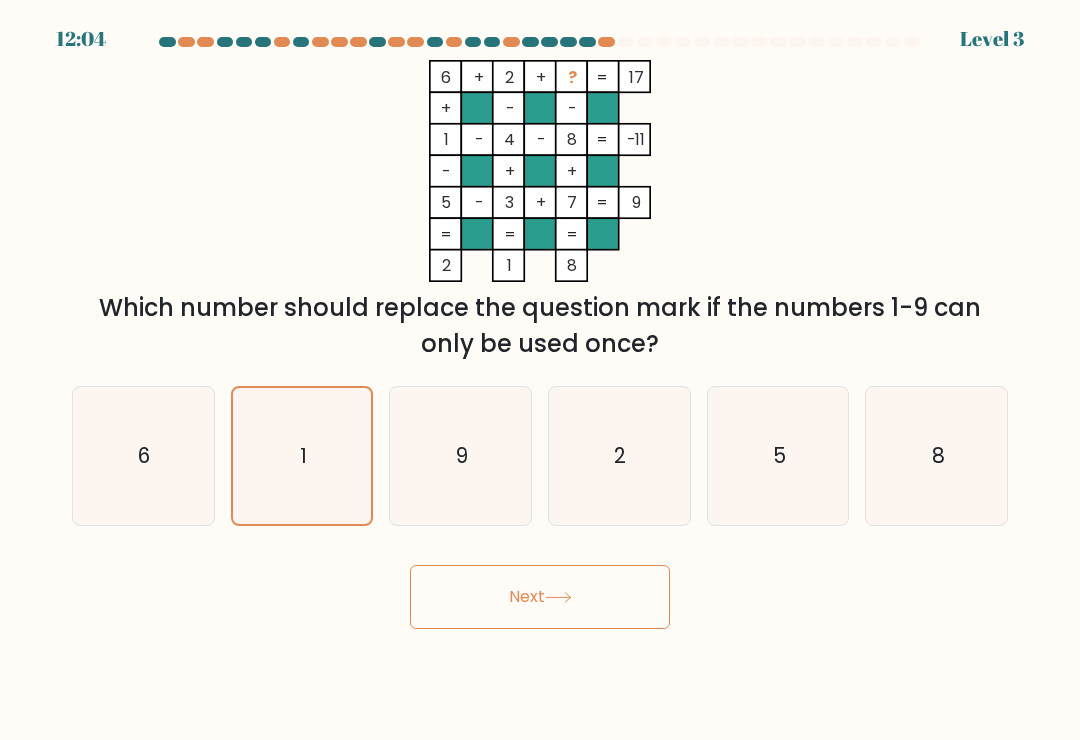 click on "Next" at bounding box center [540, 597] 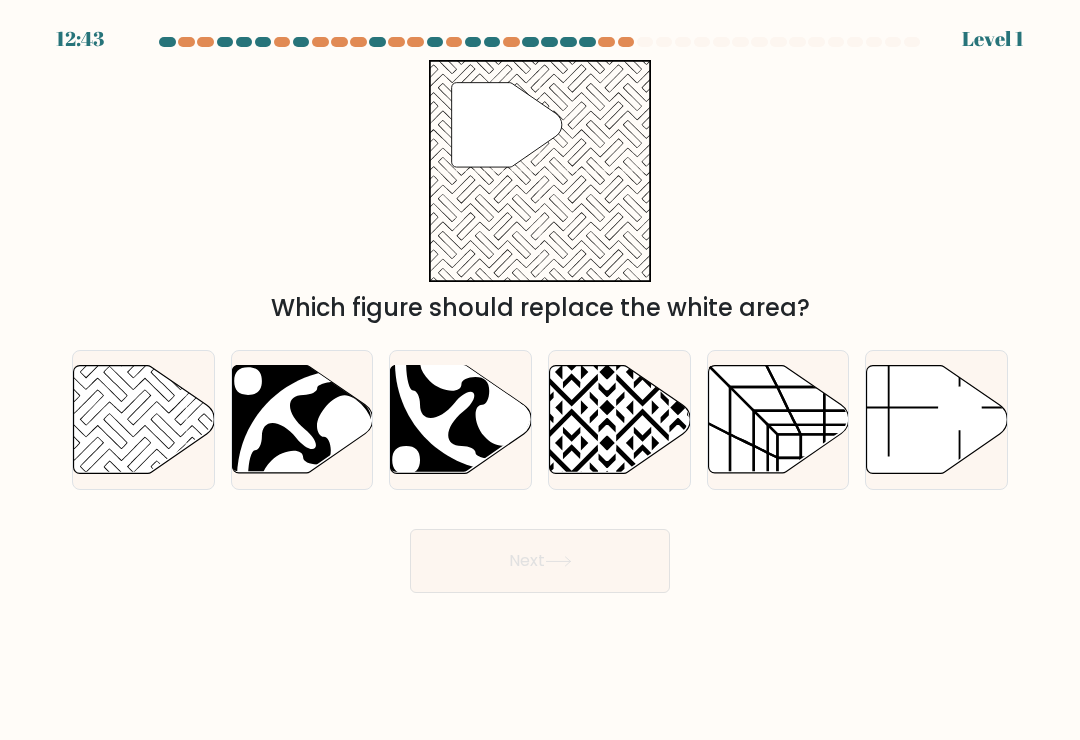 click 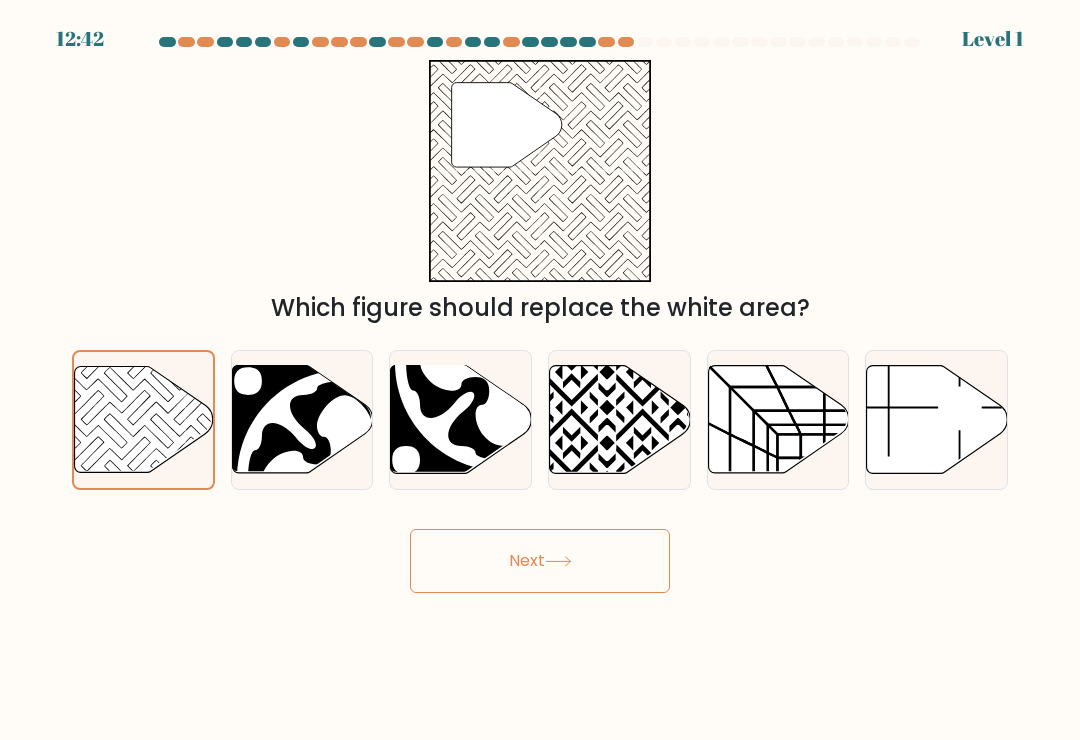click on "Next" at bounding box center [540, 561] 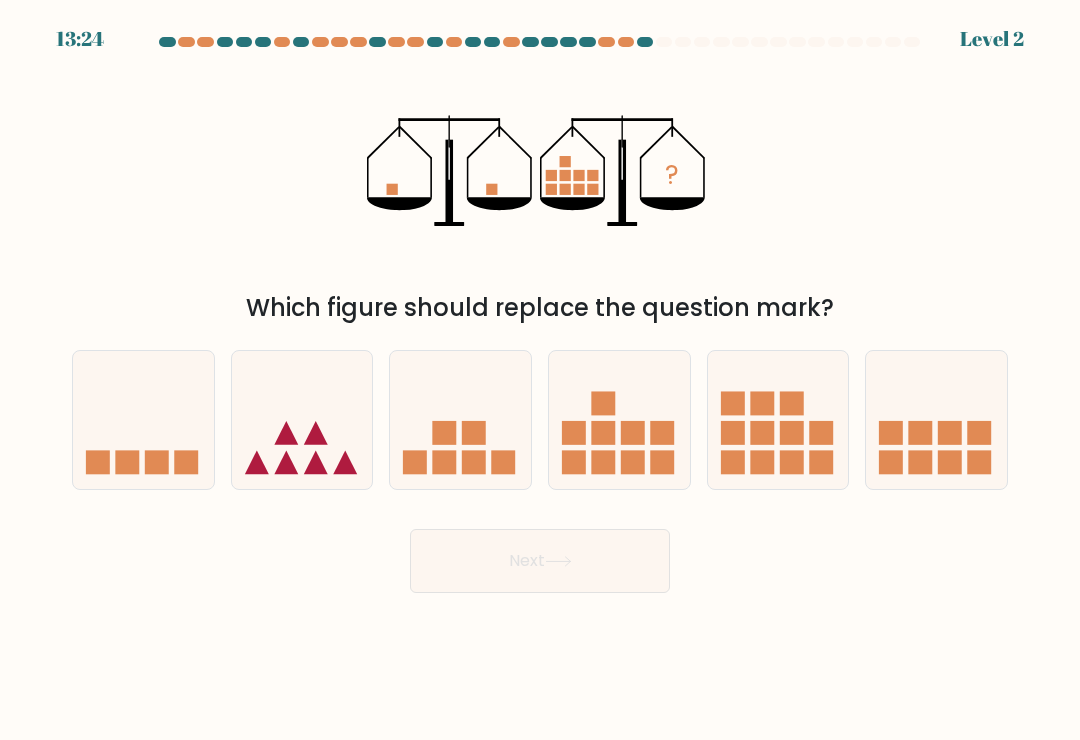 click 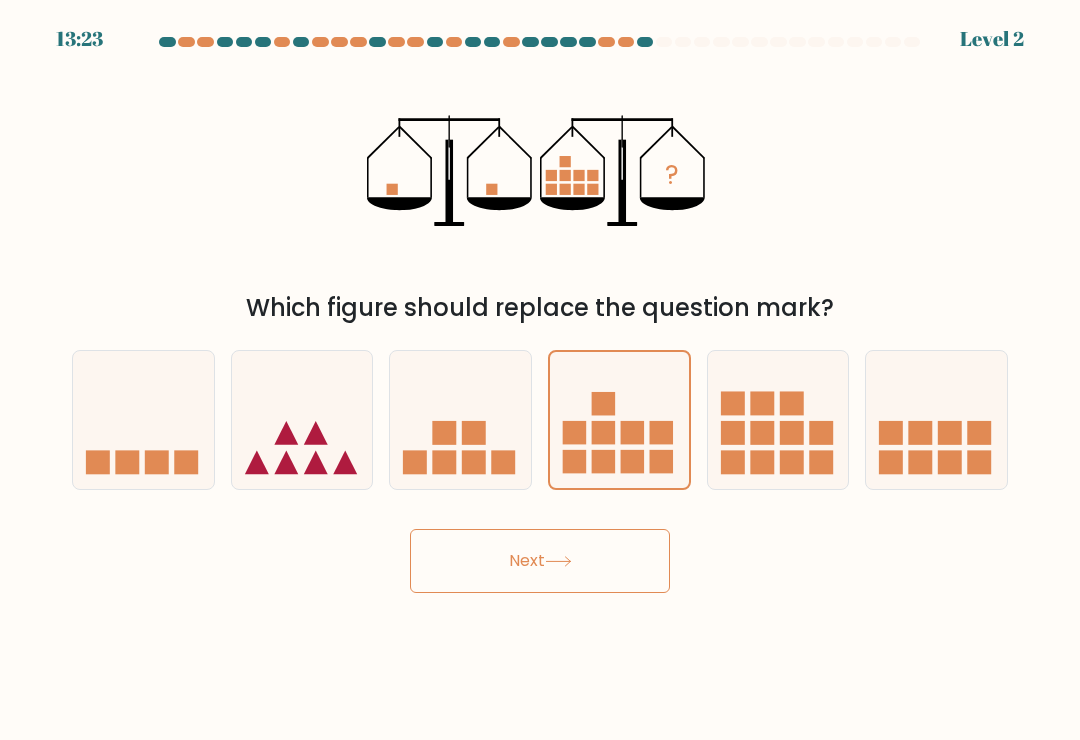 click on "Next" at bounding box center [540, 561] 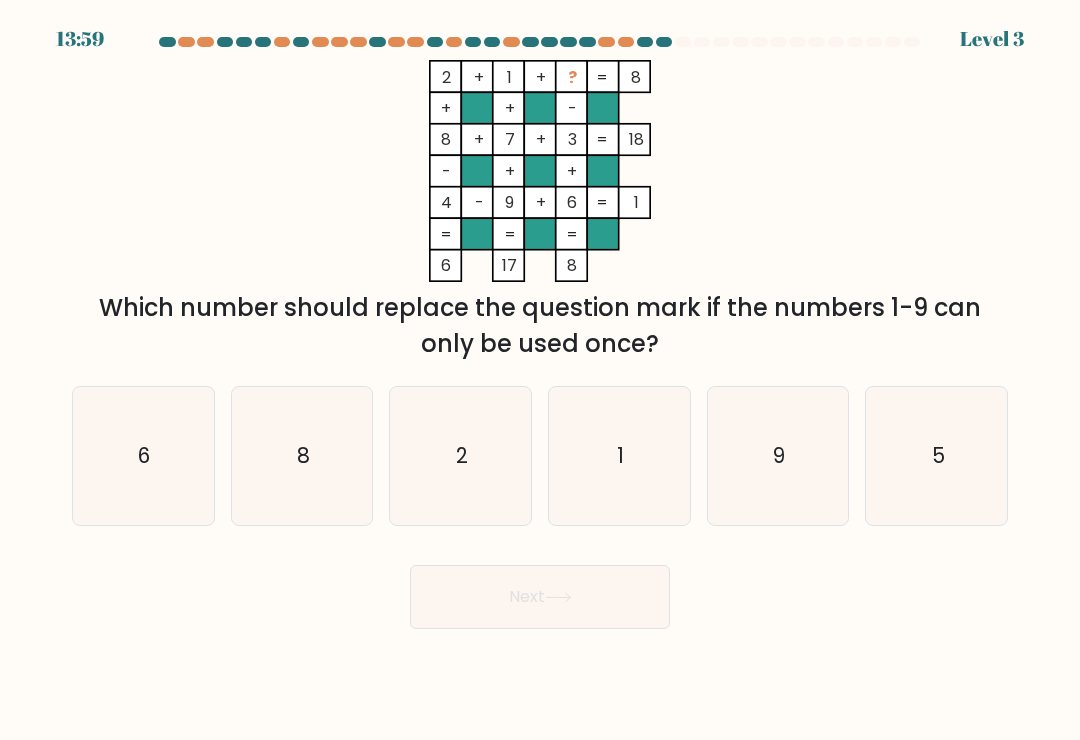 click on "9" 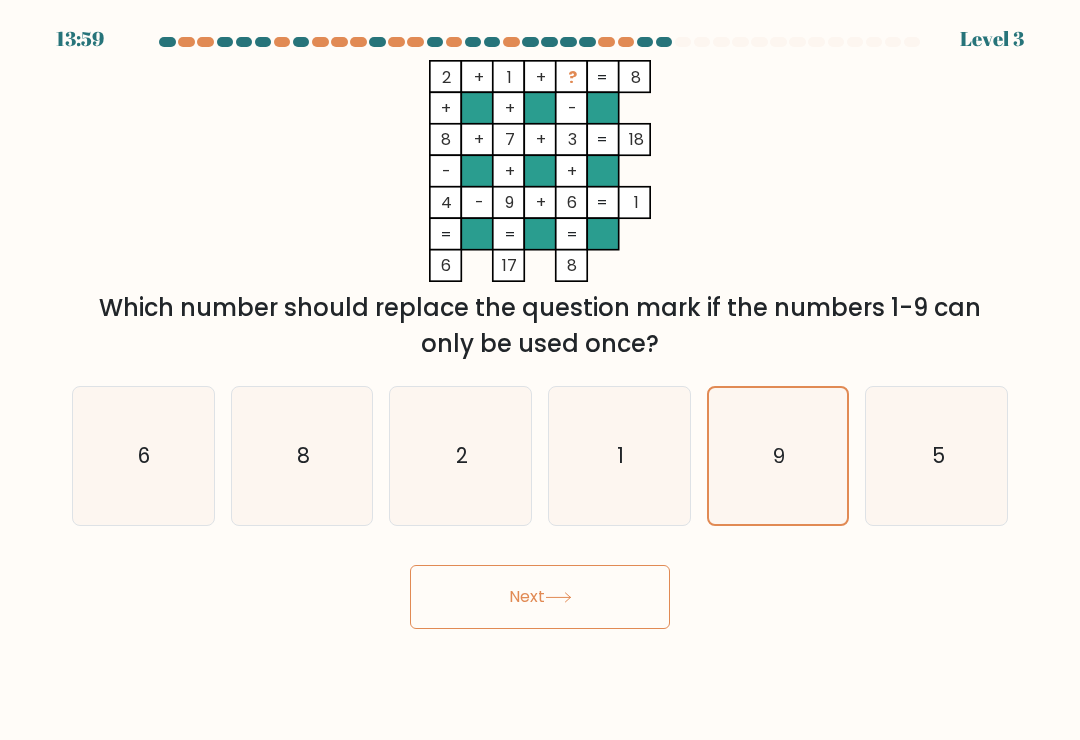 click on "Next" at bounding box center (540, 597) 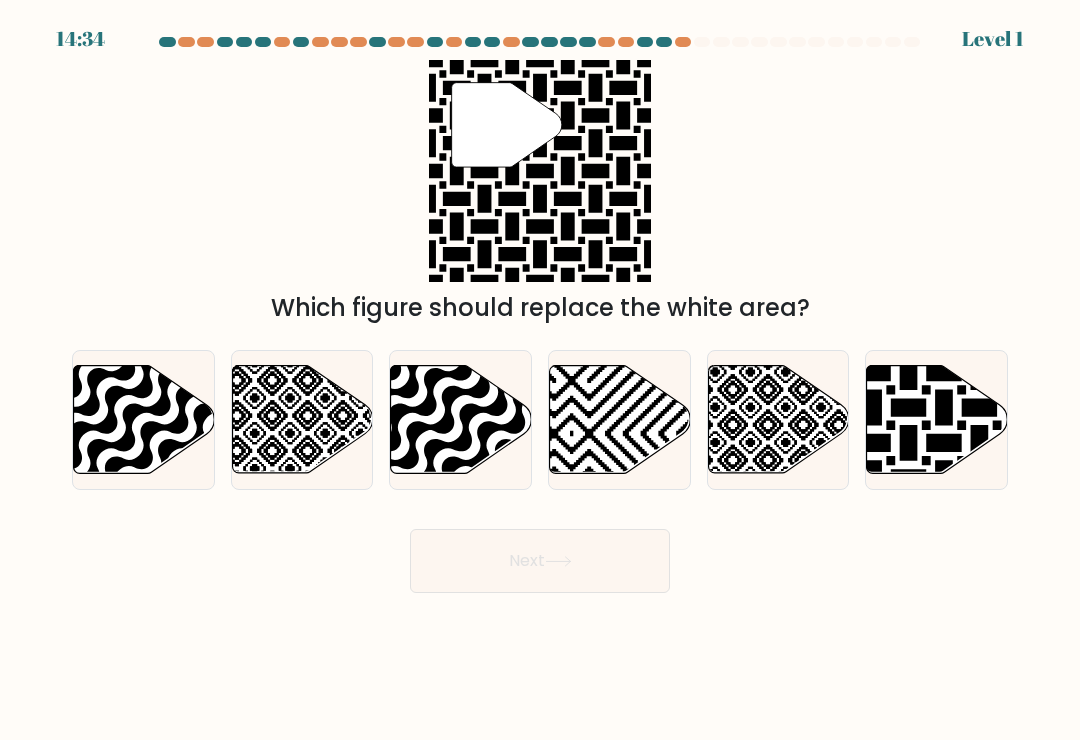 scroll, scrollTop: 31, scrollLeft: 0, axis: vertical 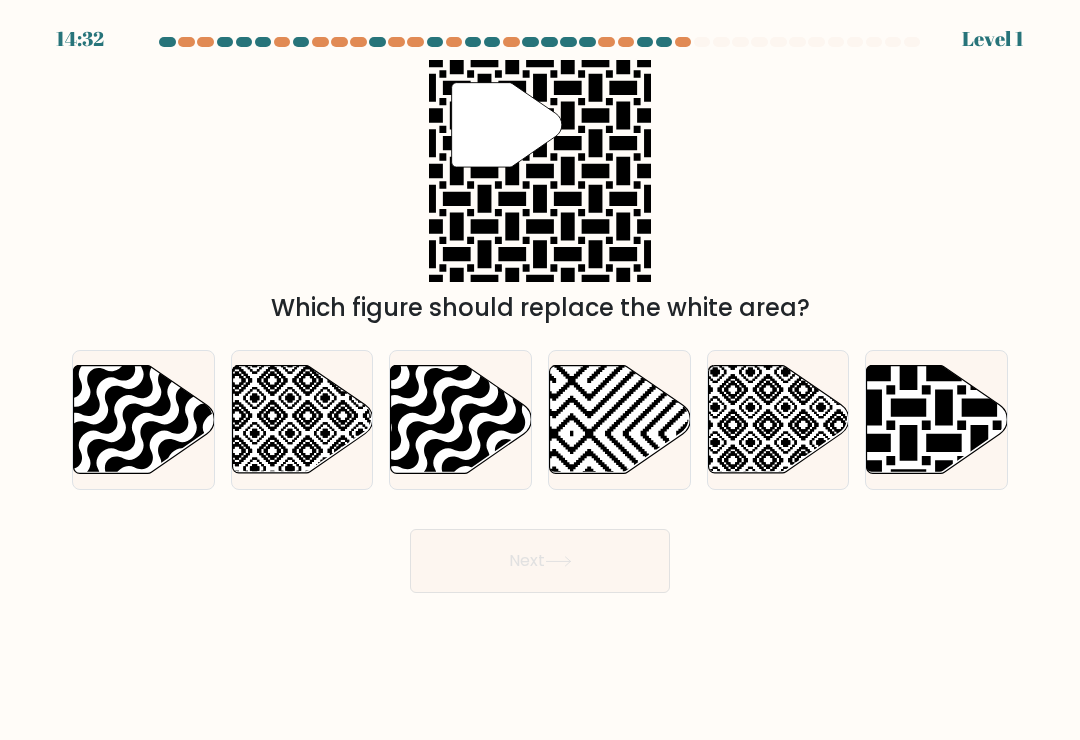 click 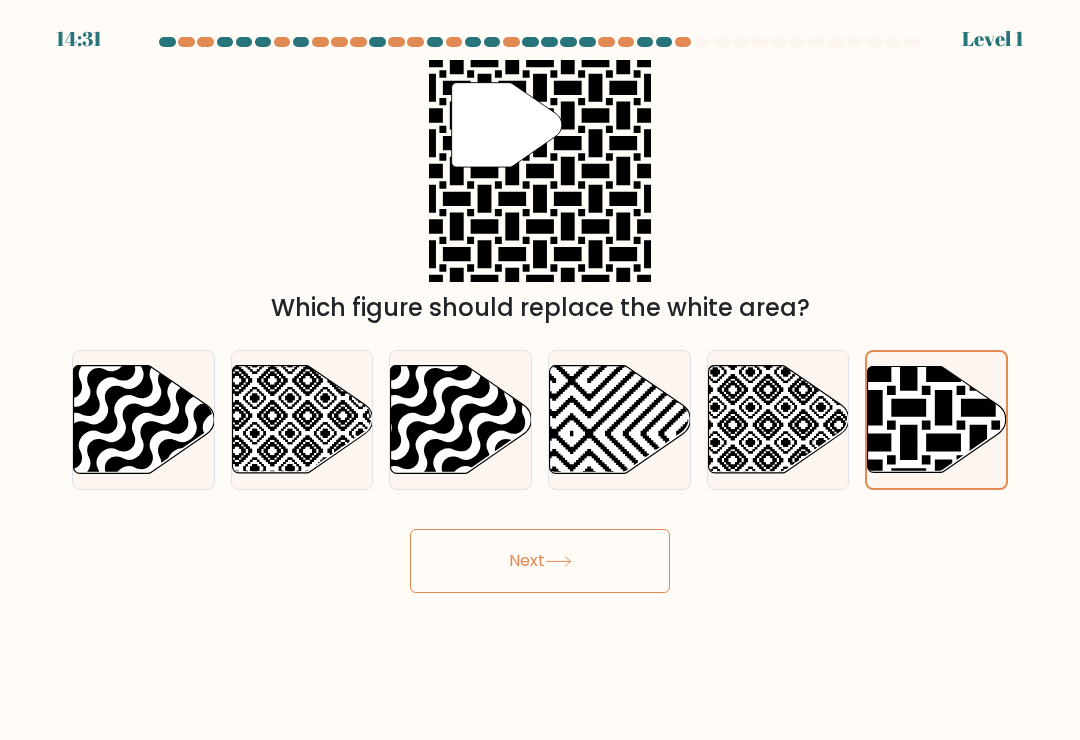 click on "Next" at bounding box center (540, 561) 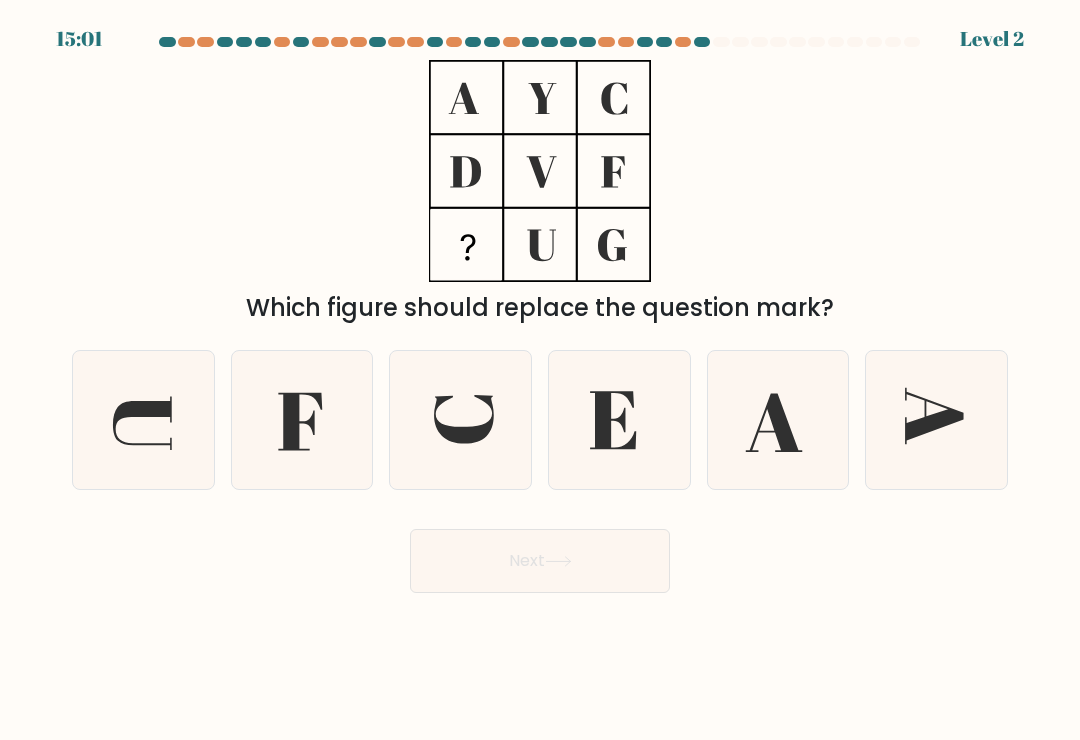 click 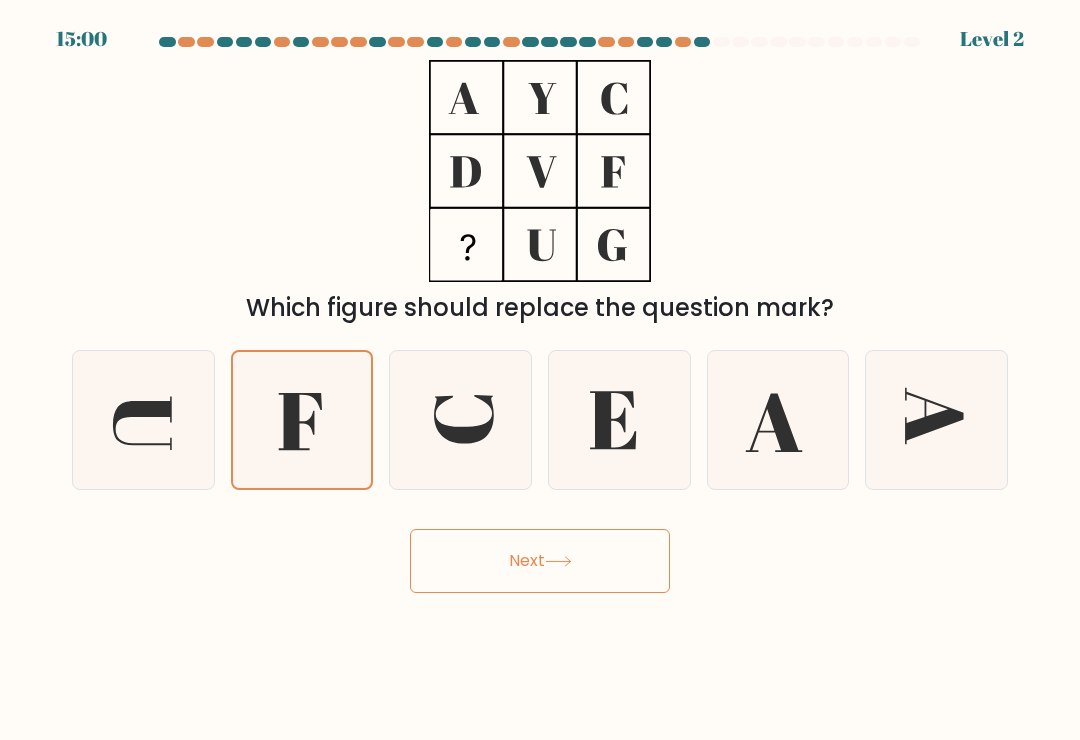 click on "Next" at bounding box center (540, 561) 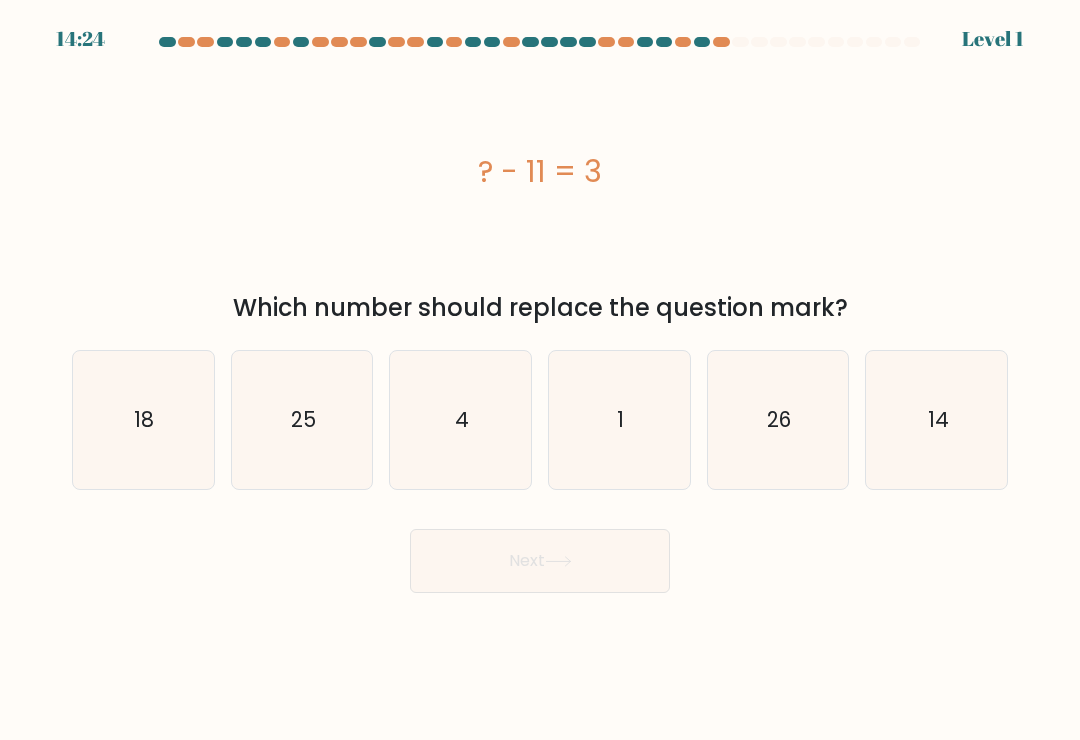 click on "18" 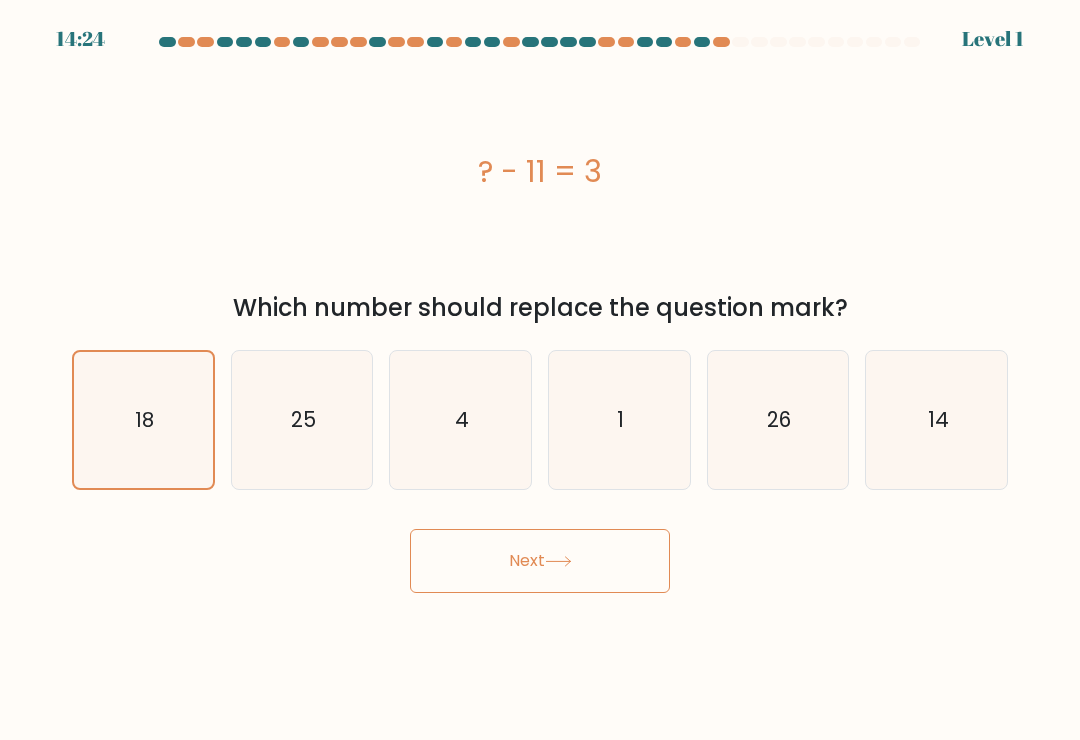 click on "Next" at bounding box center (540, 561) 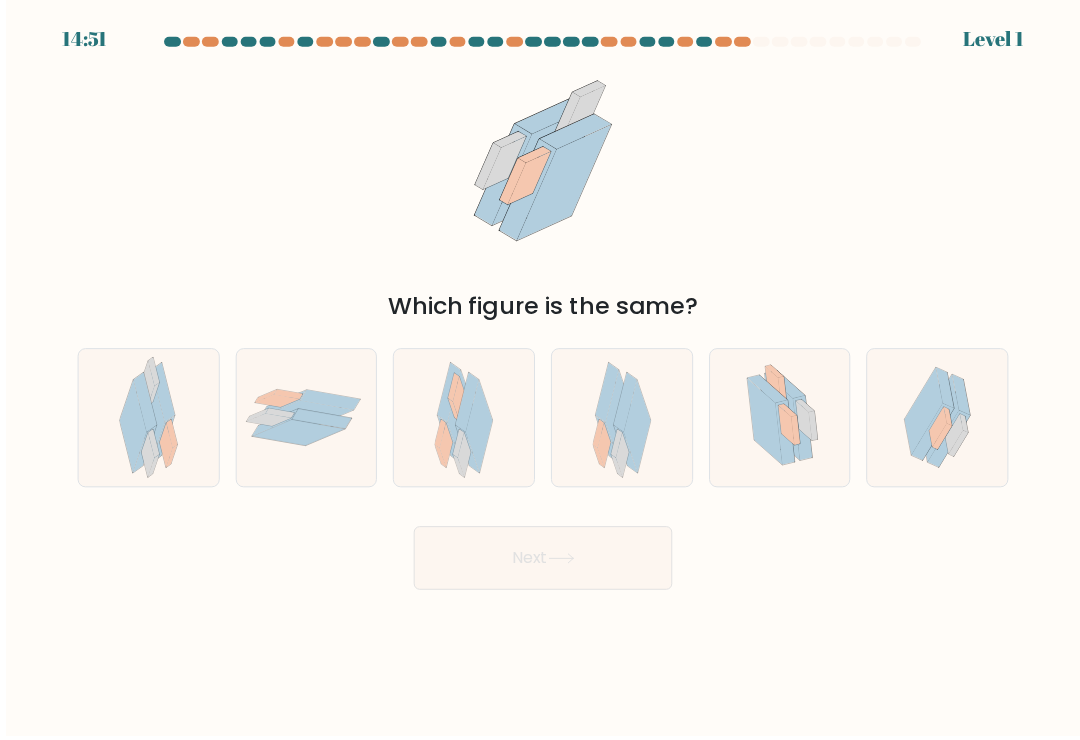 scroll, scrollTop: 30, scrollLeft: 0, axis: vertical 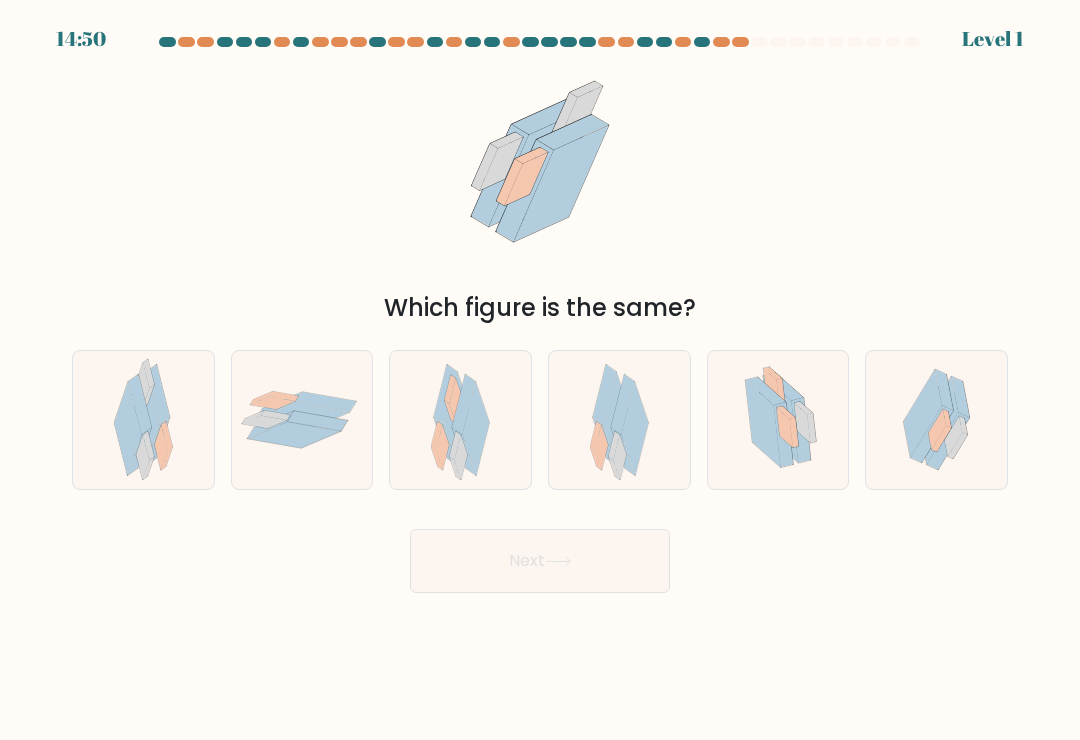 click 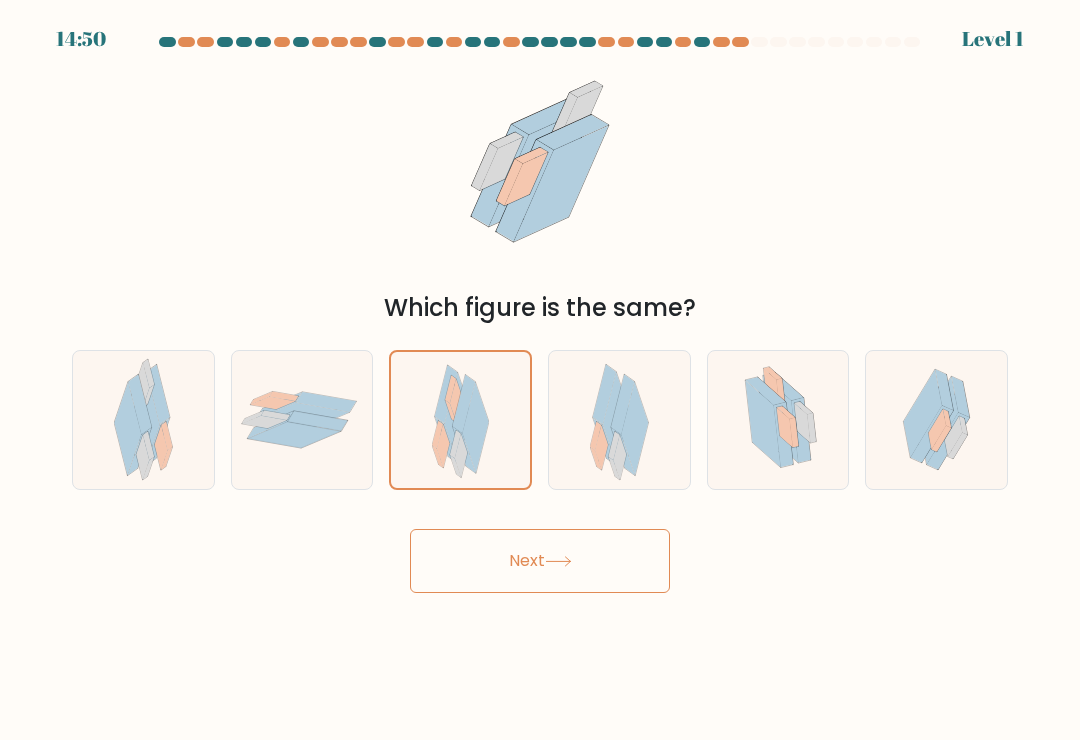 click 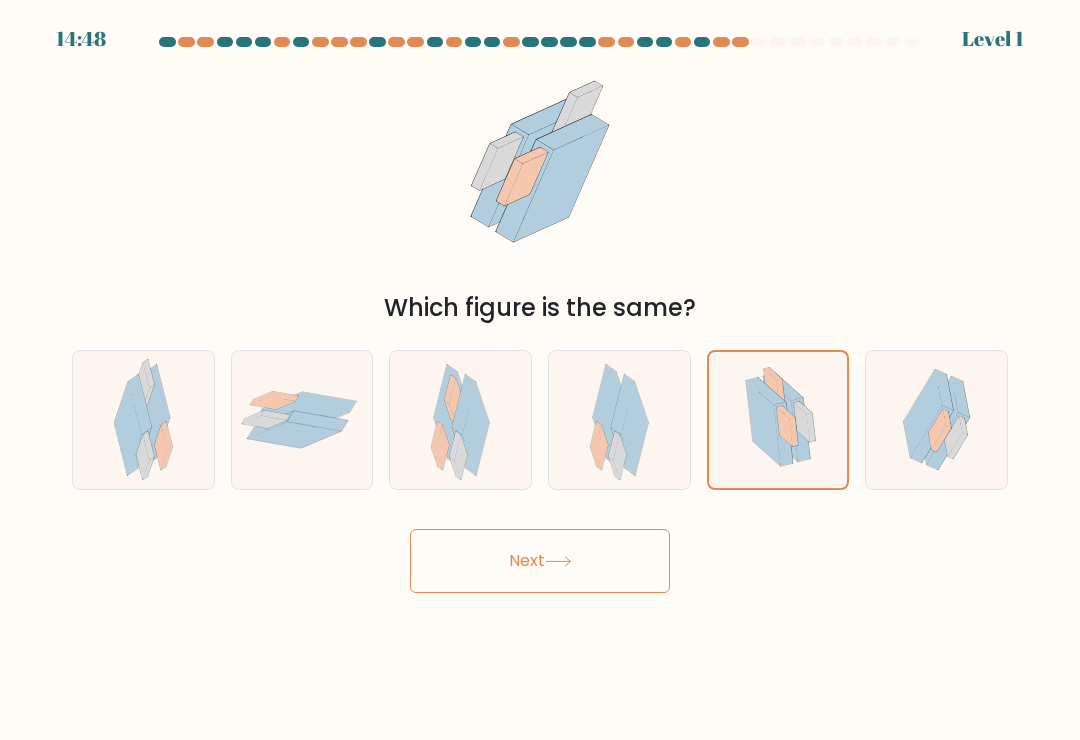 click 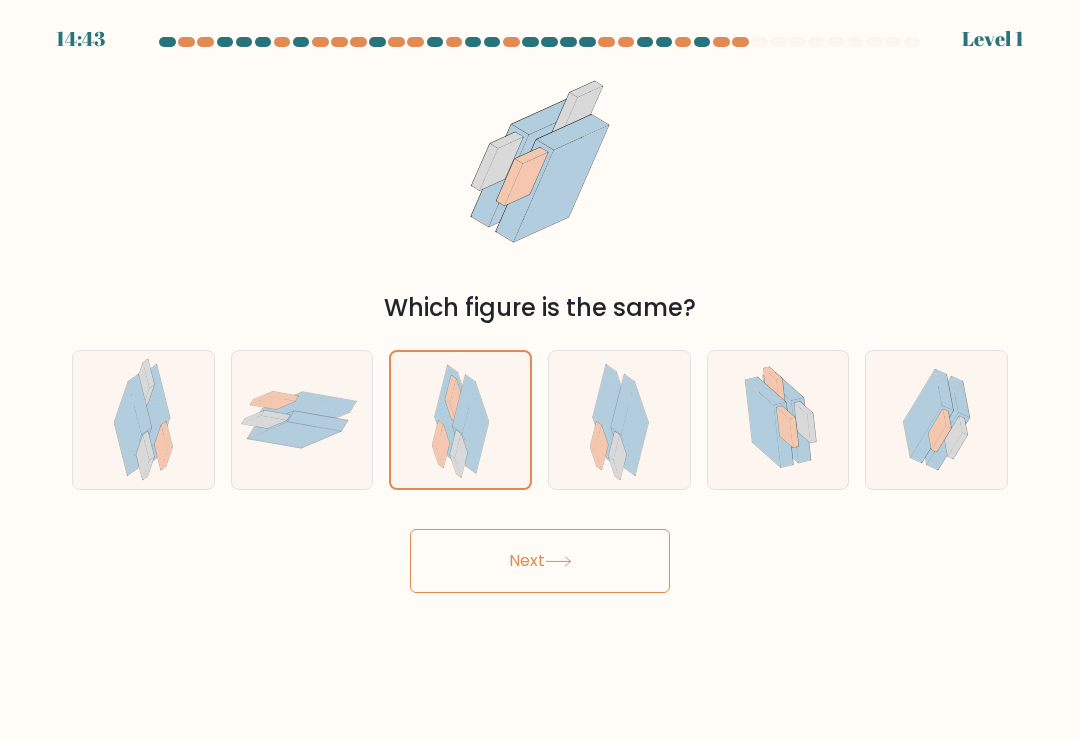 click on "Next" at bounding box center (540, 561) 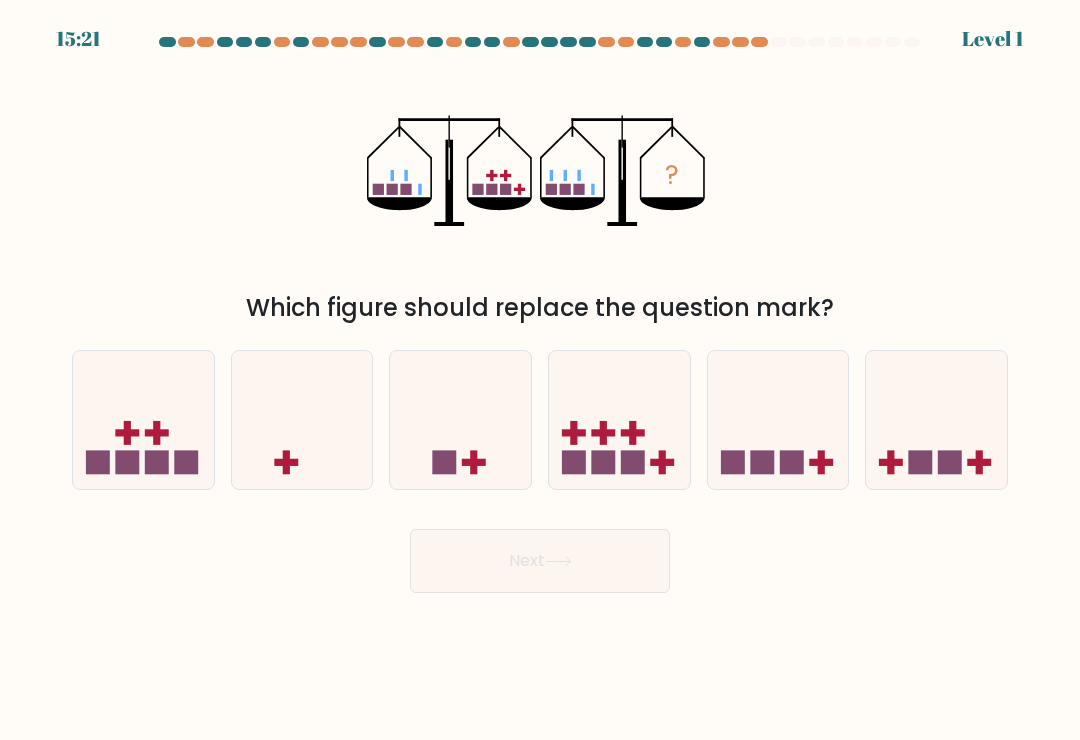 click 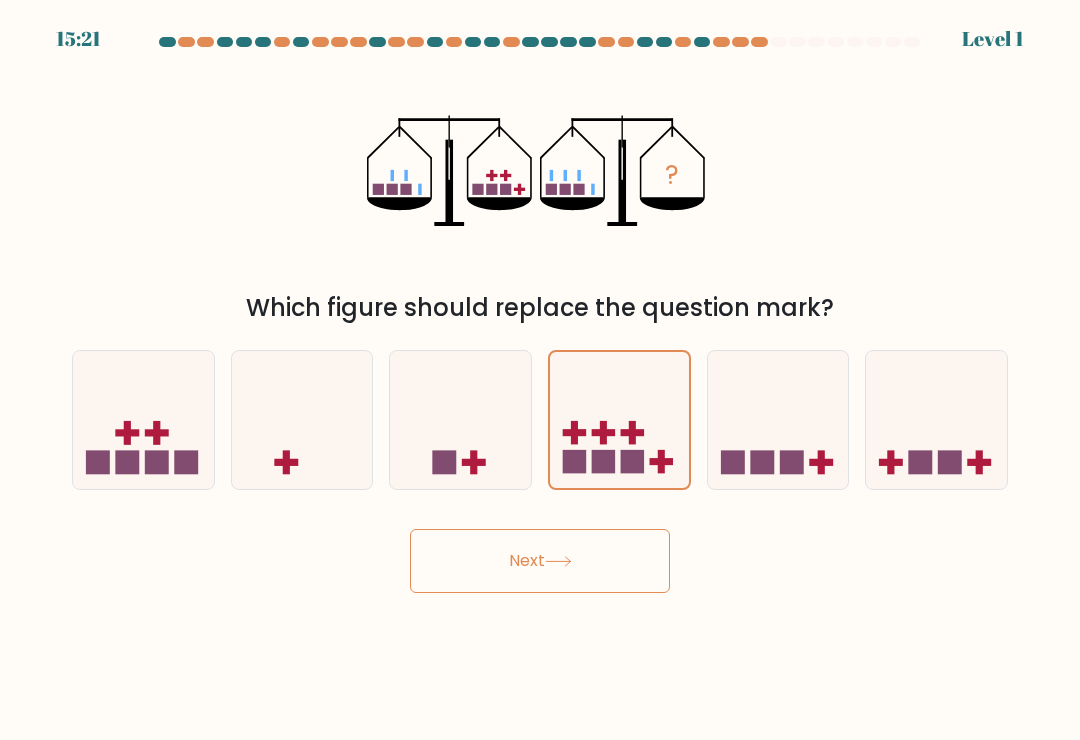 click on "Next" at bounding box center [540, 561] 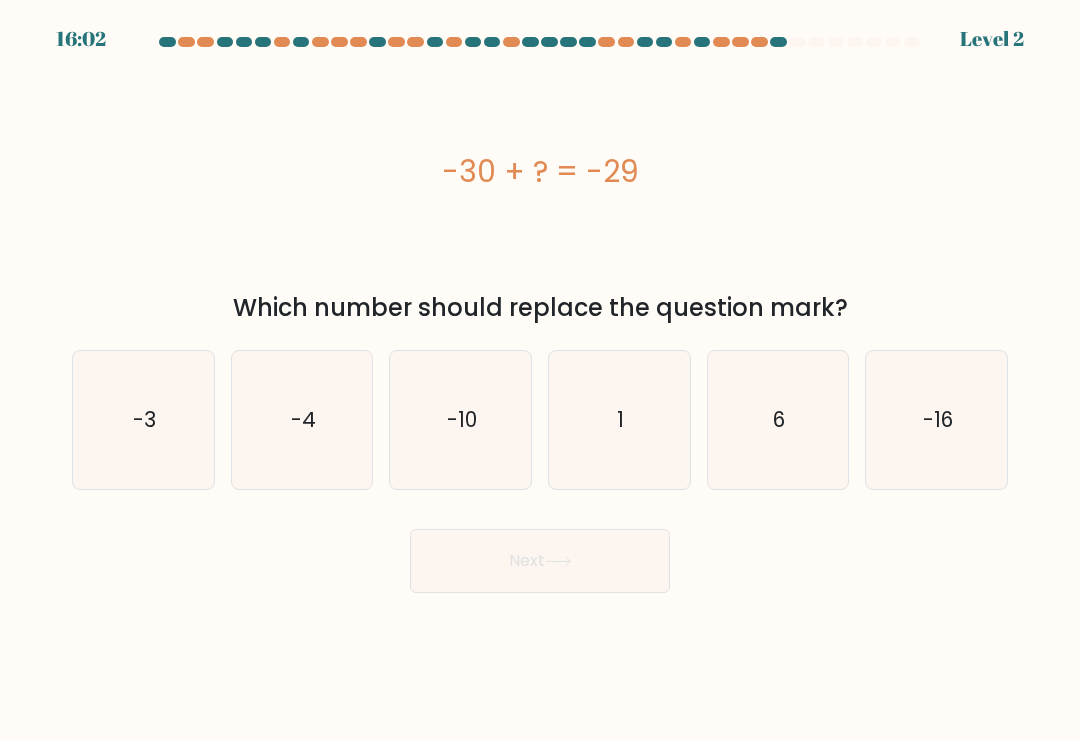 scroll, scrollTop: 21, scrollLeft: 0, axis: vertical 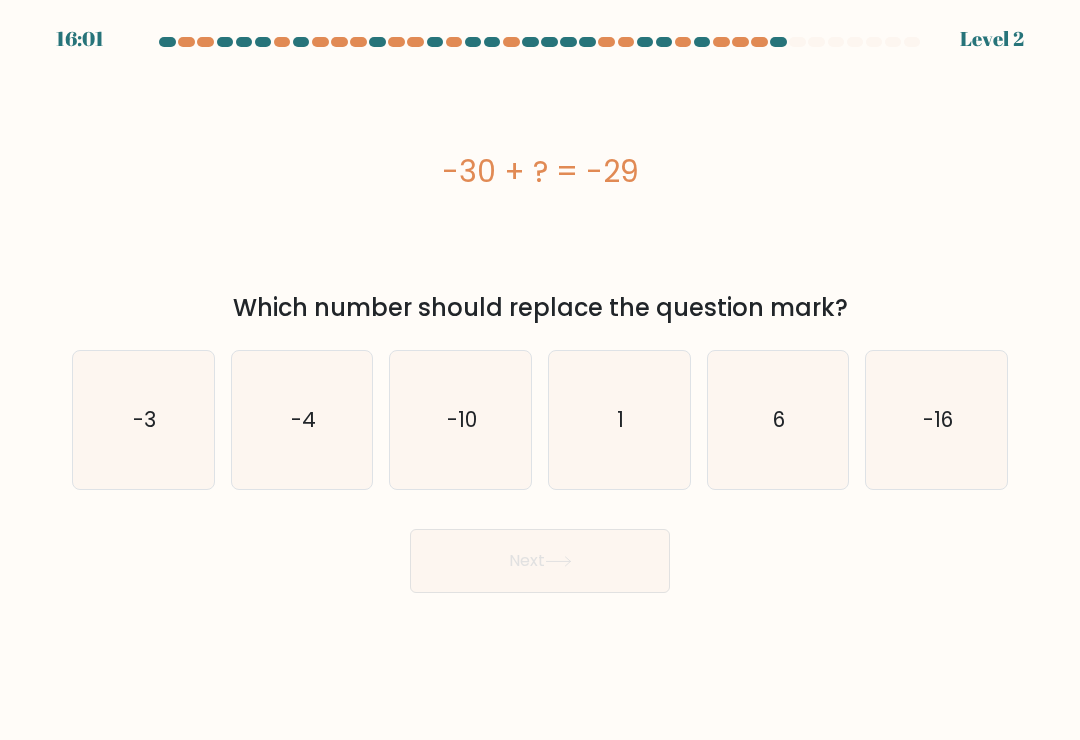 click on "-10" 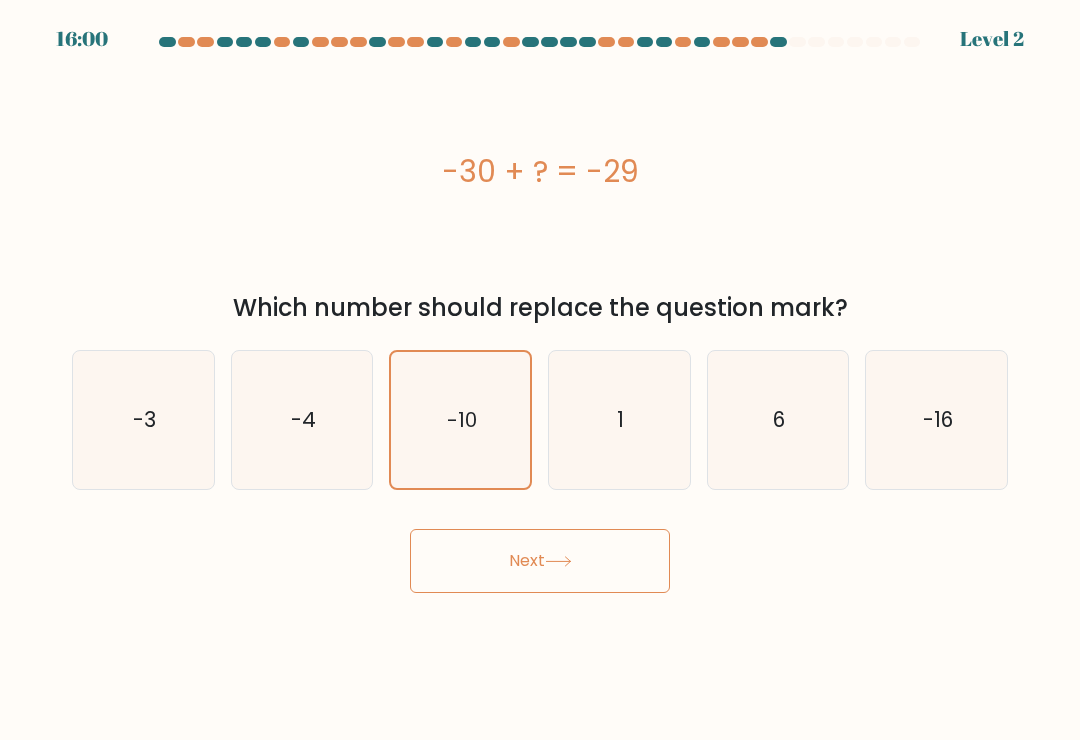 click on "Next" at bounding box center [540, 561] 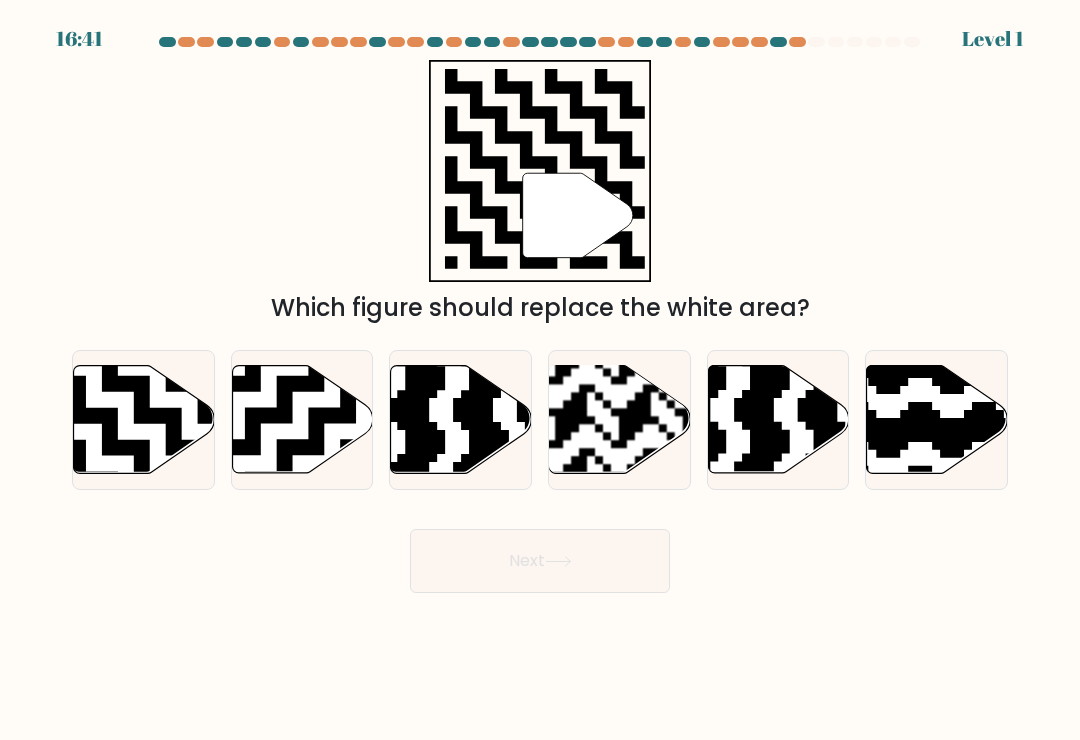click 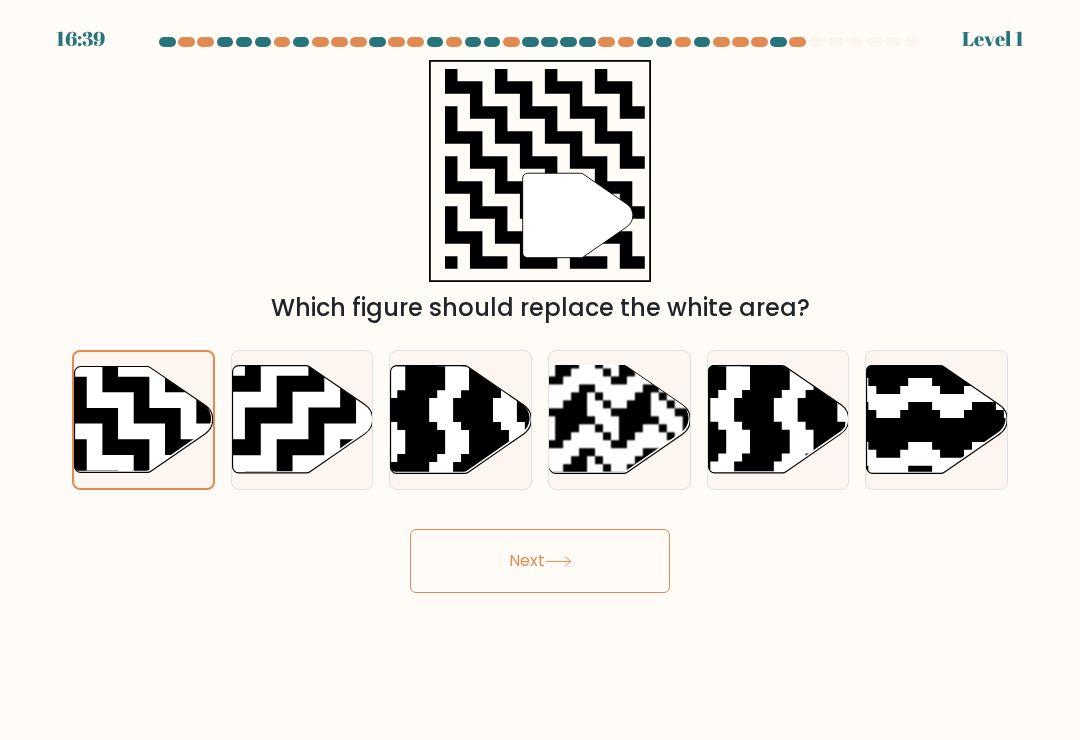 click on "Next" at bounding box center (540, 561) 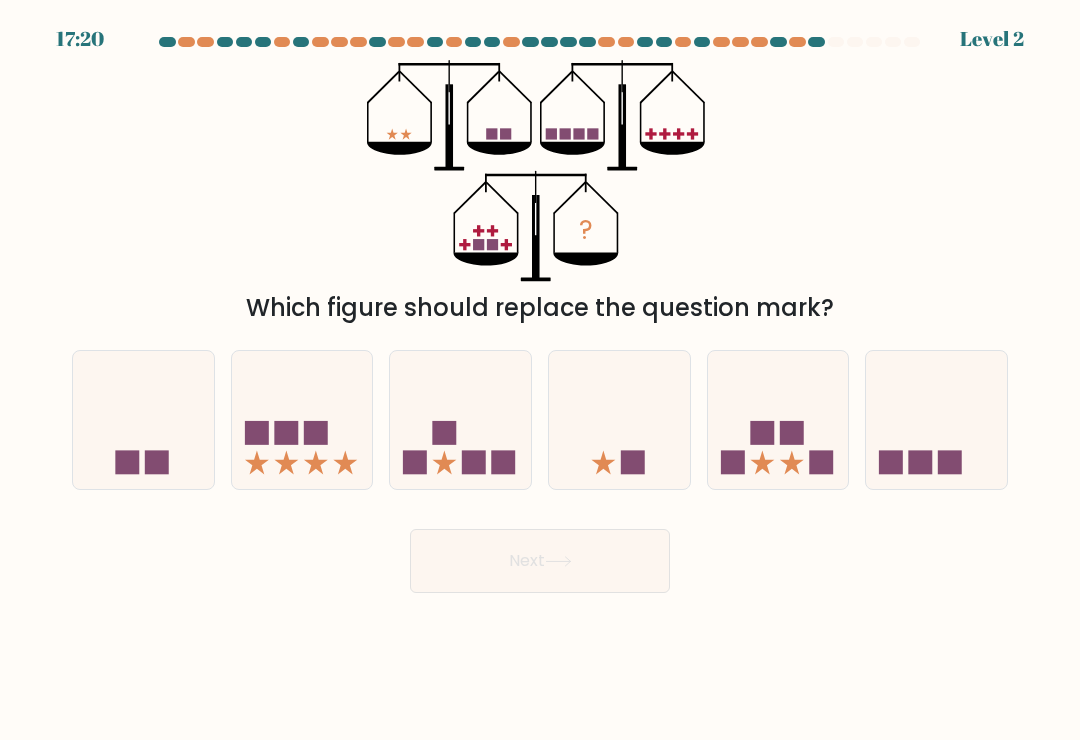 click 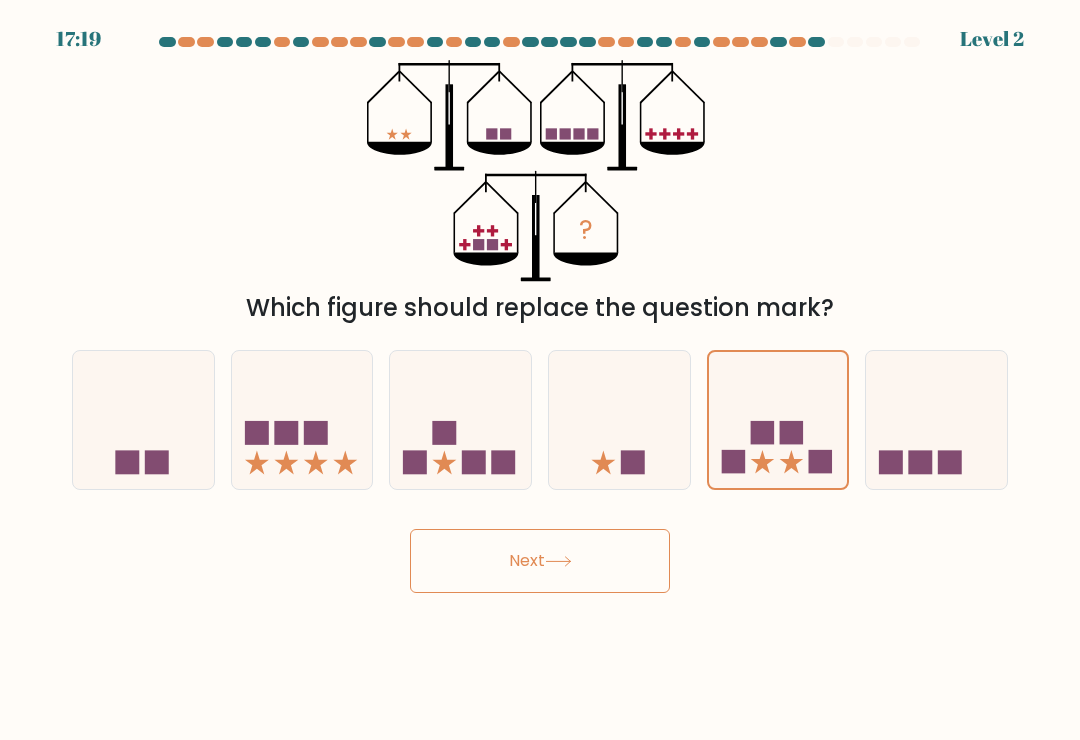 click on "17:19
Level 2" at bounding box center (540, 370) 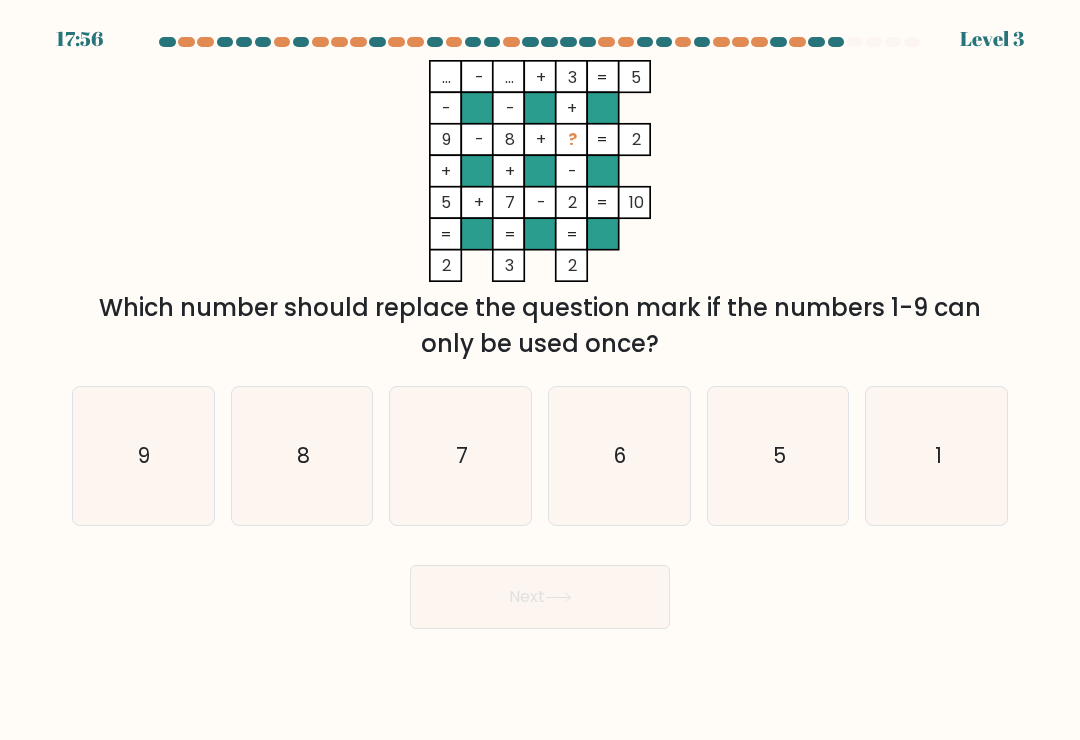 click on "8" 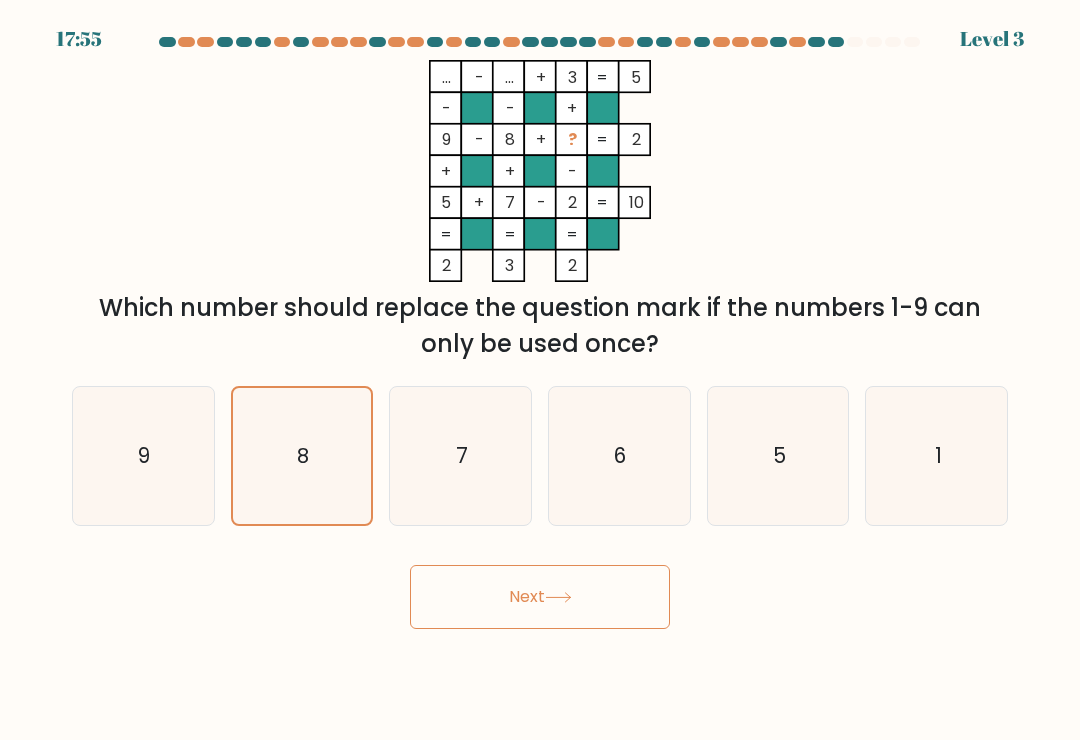 click on "Next" at bounding box center [540, 597] 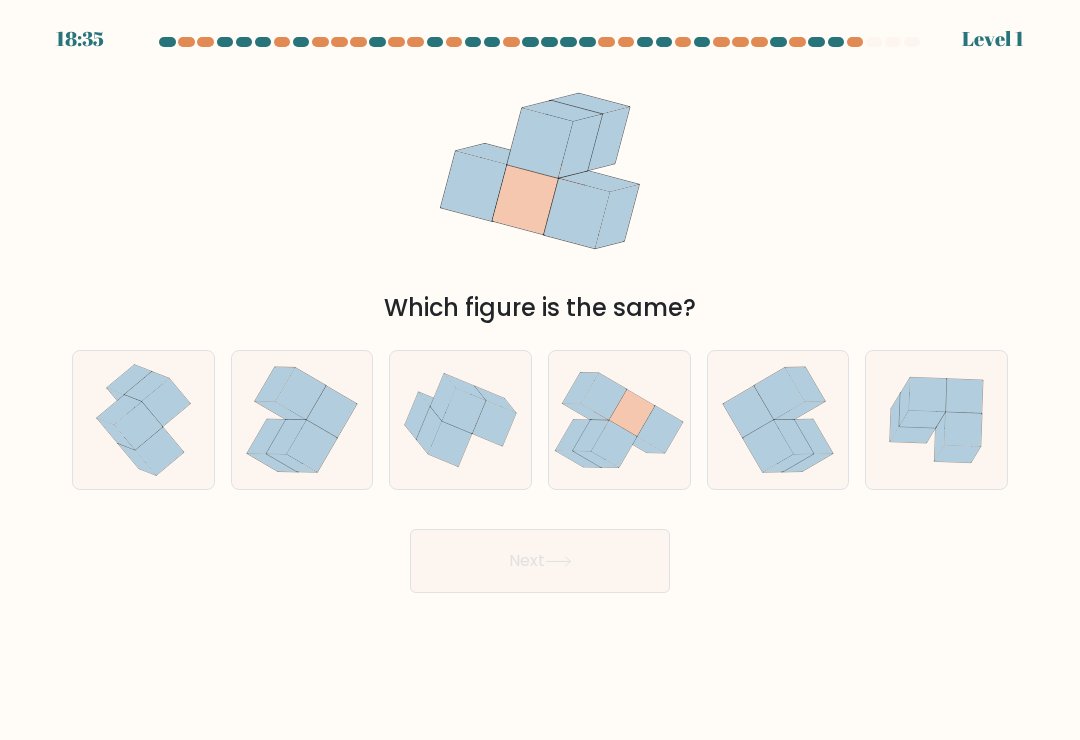 click 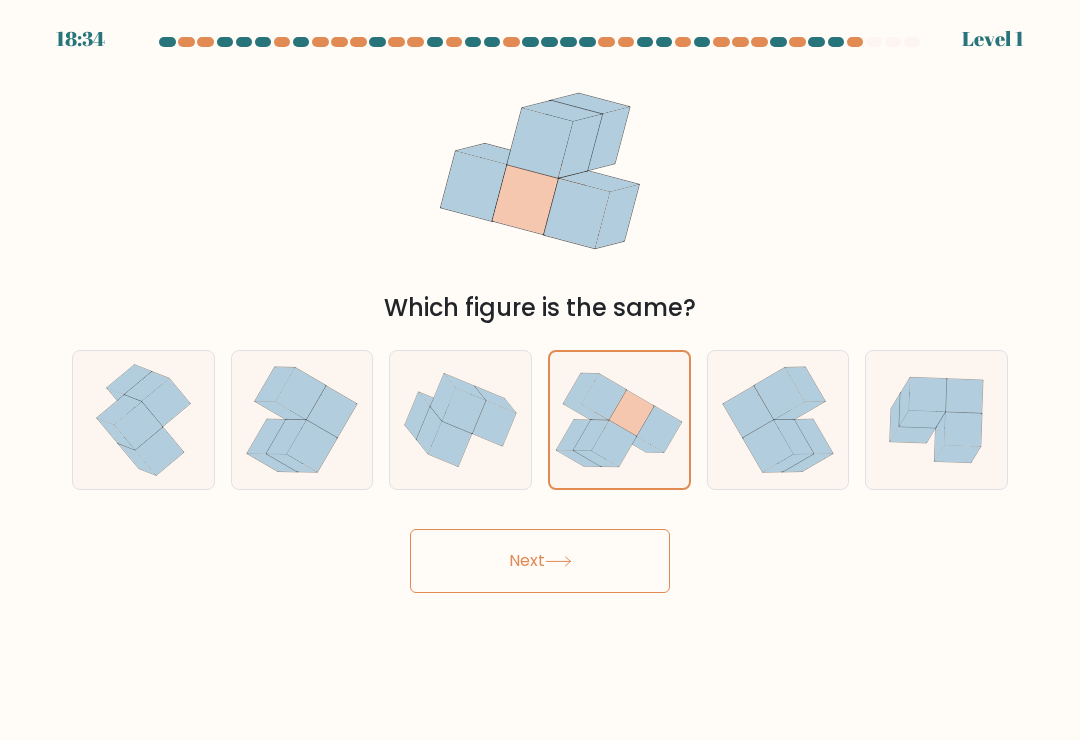 click on "Next" at bounding box center (540, 561) 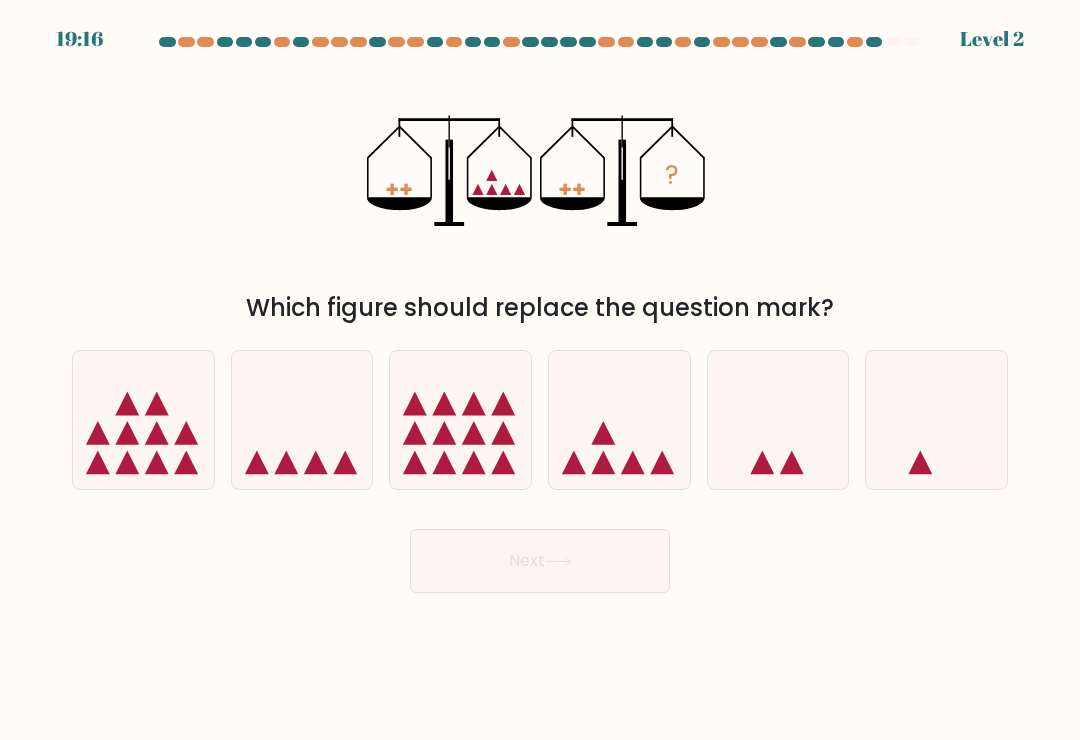 click 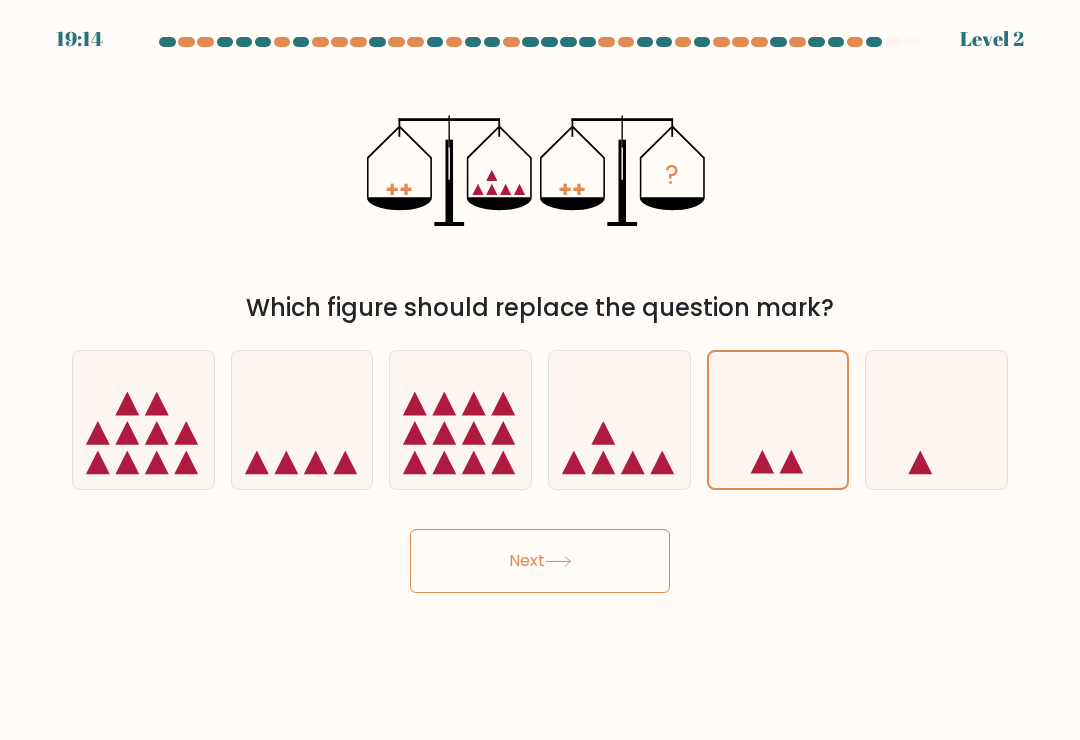 click on "Next" at bounding box center (540, 561) 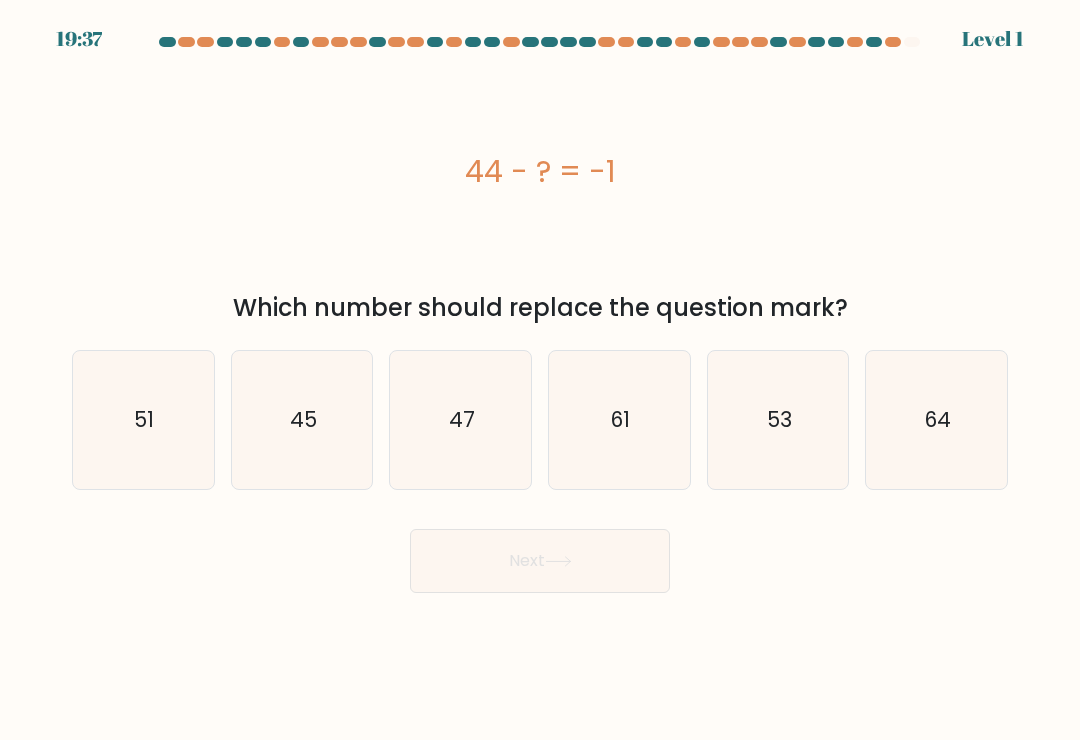 click on "45" 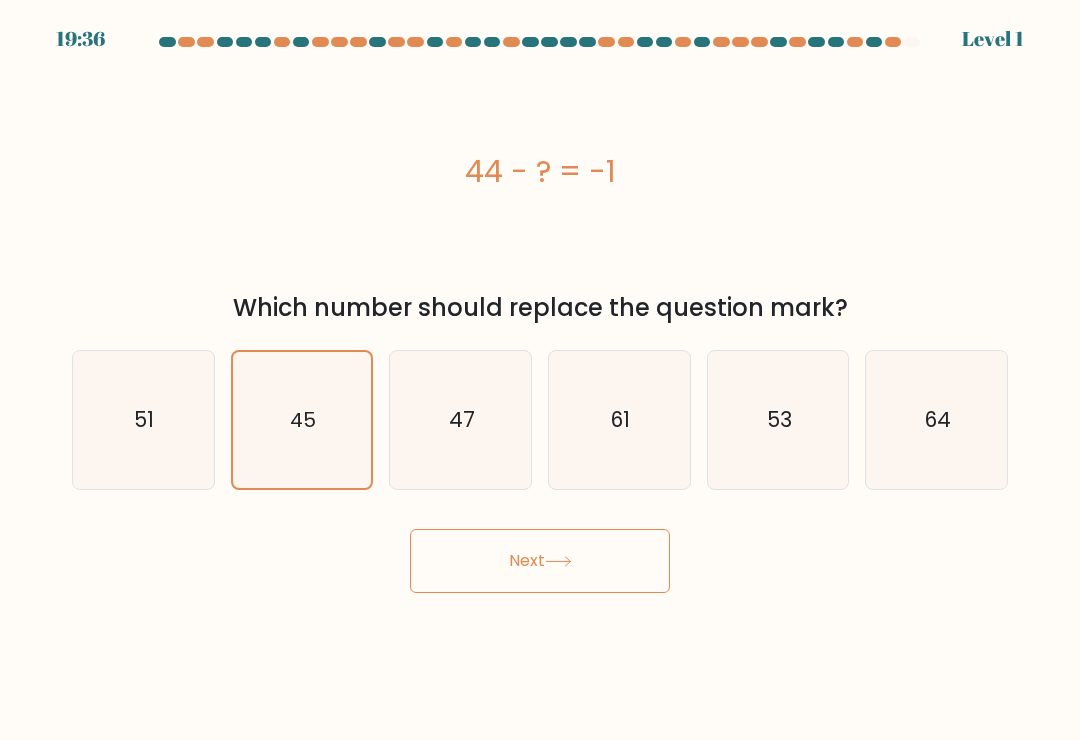 click on "Next" at bounding box center [540, 561] 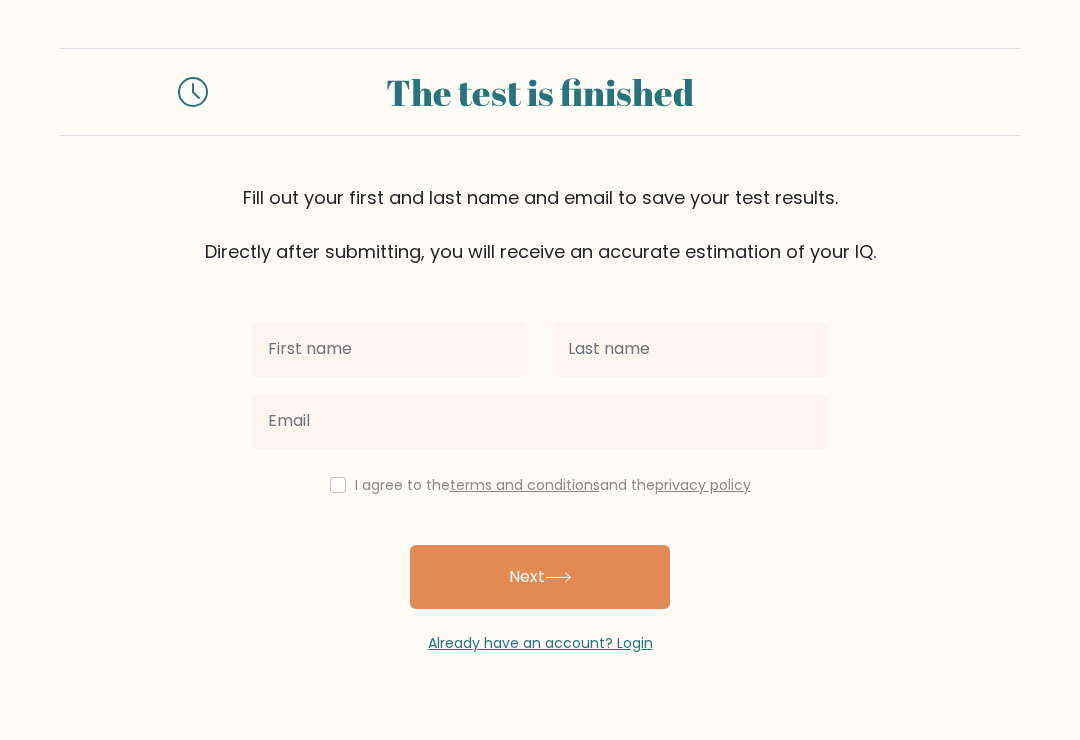 scroll, scrollTop: 0, scrollLeft: 0, axis: both 